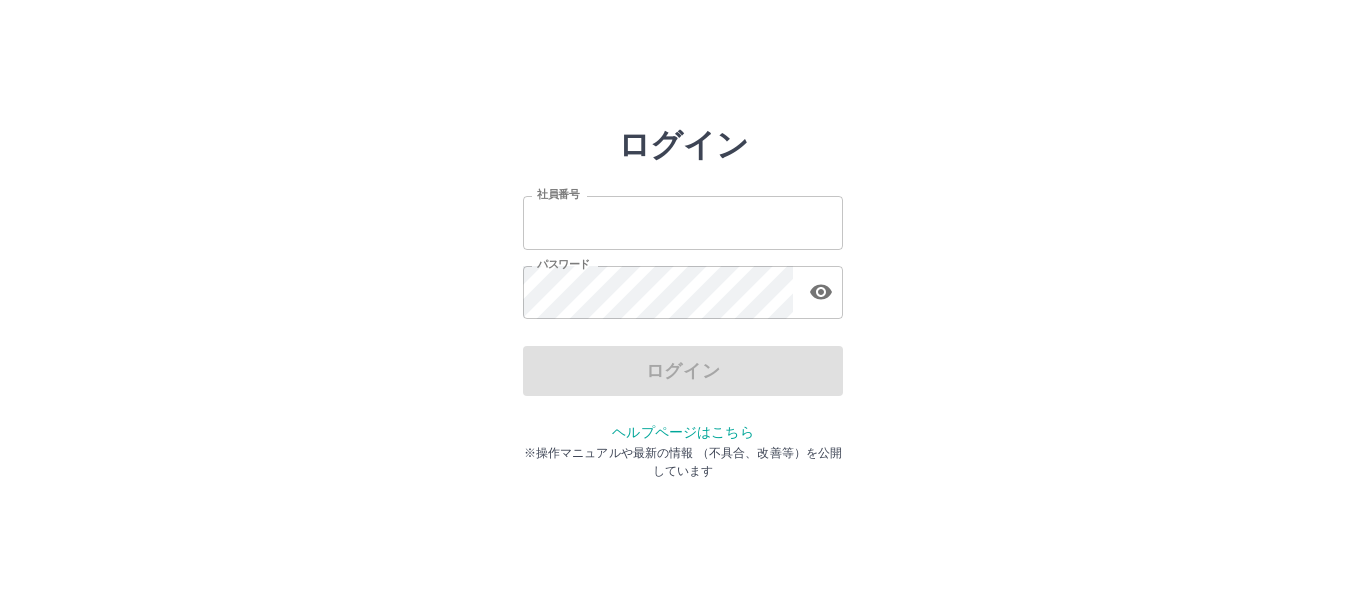 scroll, scrollTop: 0, scrollLeft: 0, axis: both 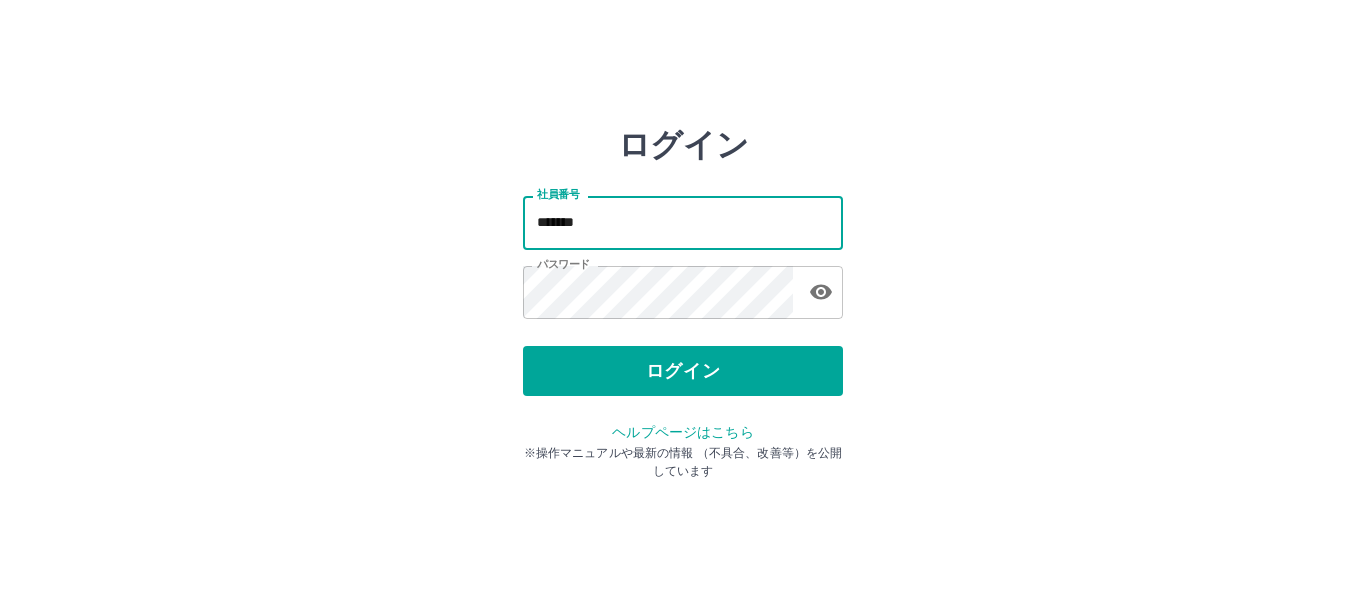 click on "*******" at bounding box center (683, 222) 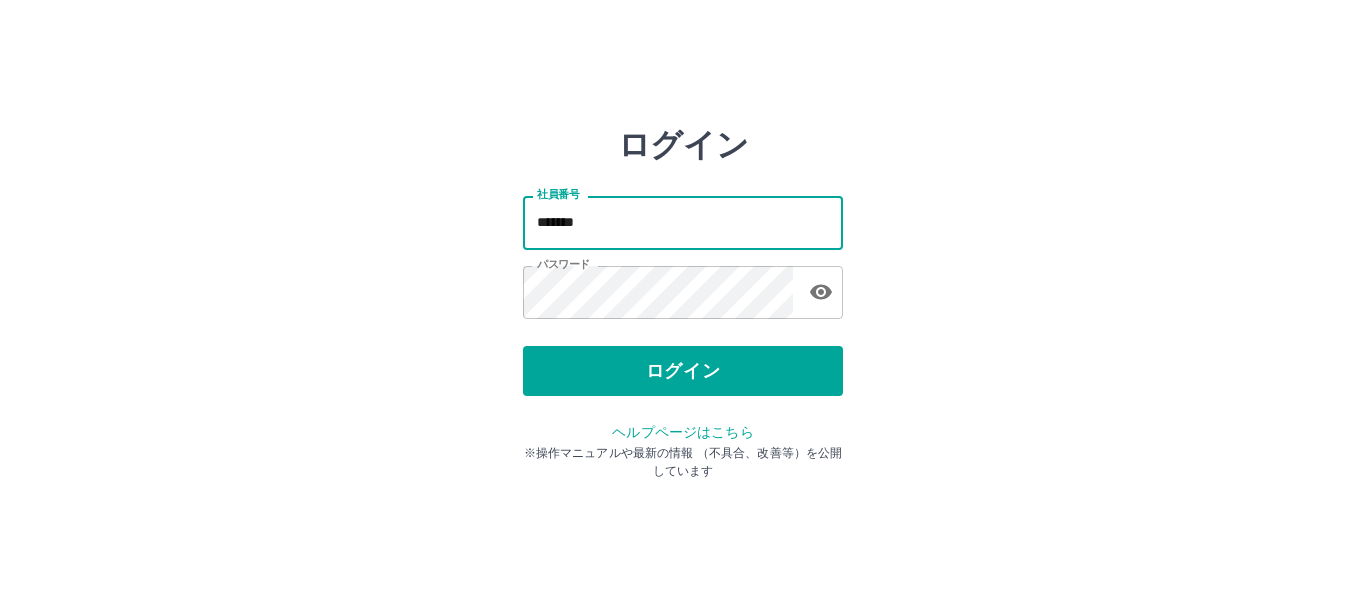 type on "*******" 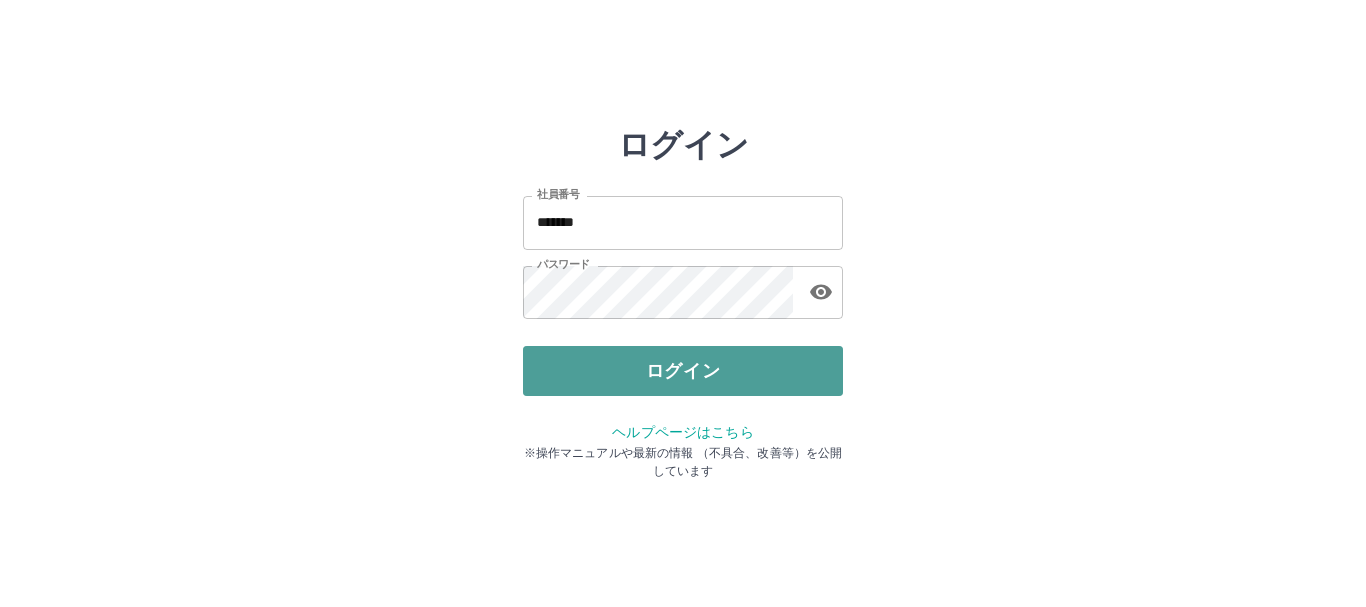 click on "ログイン" at bounding box center (683, 371) 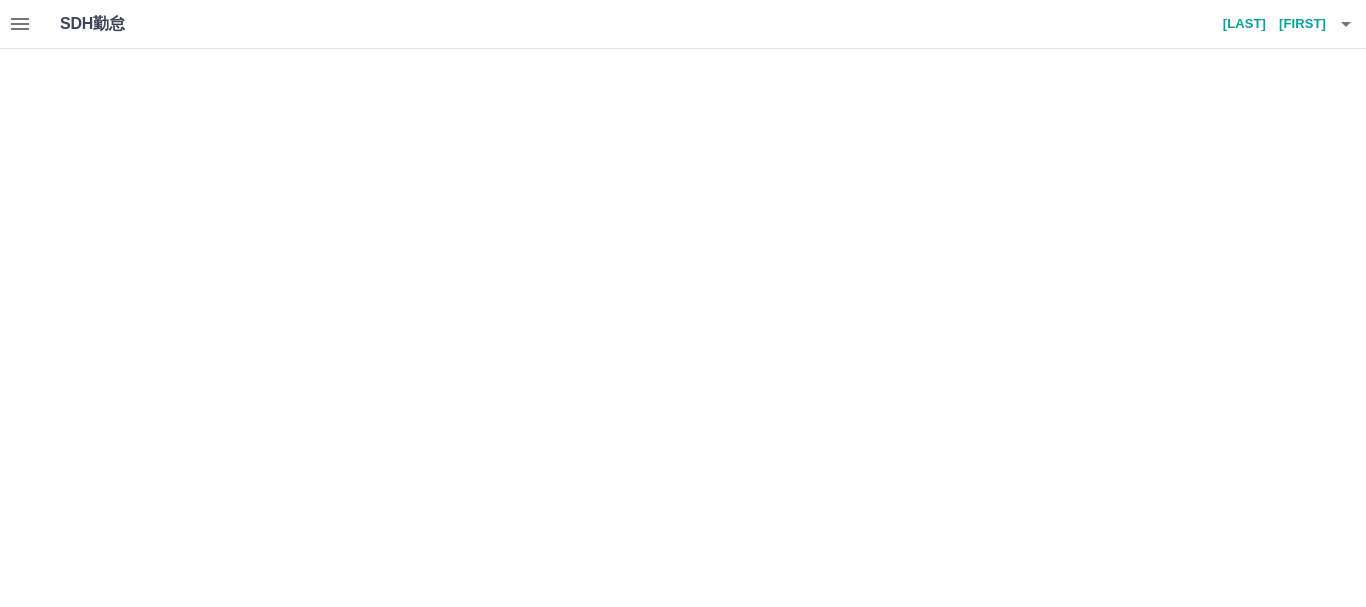 scroll, scrollTop: 0, scrollLeft: 0, axis: both 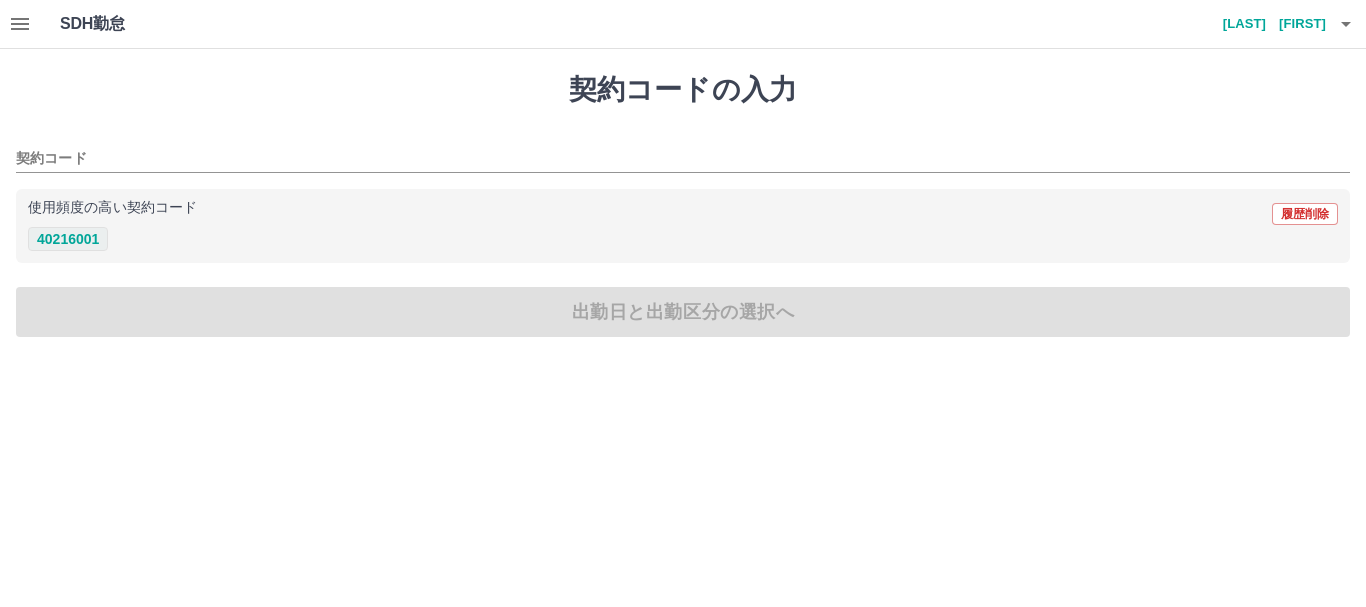 click on "40216001" at bounding box center (68, 239) 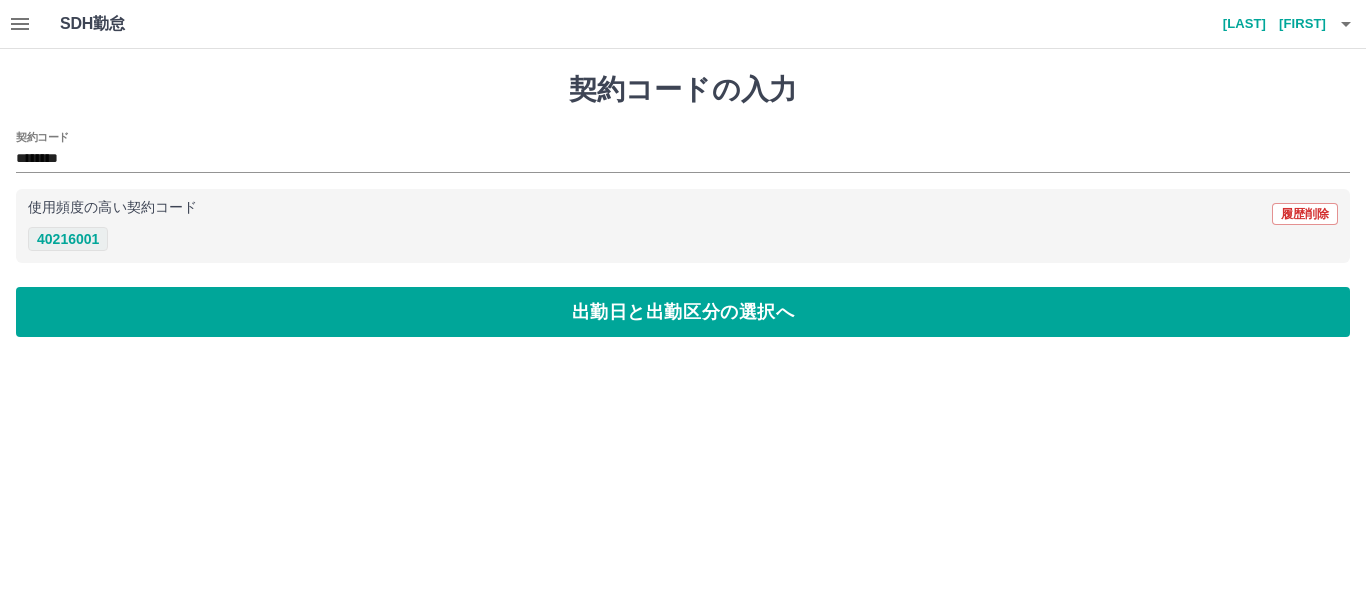 type on "********" 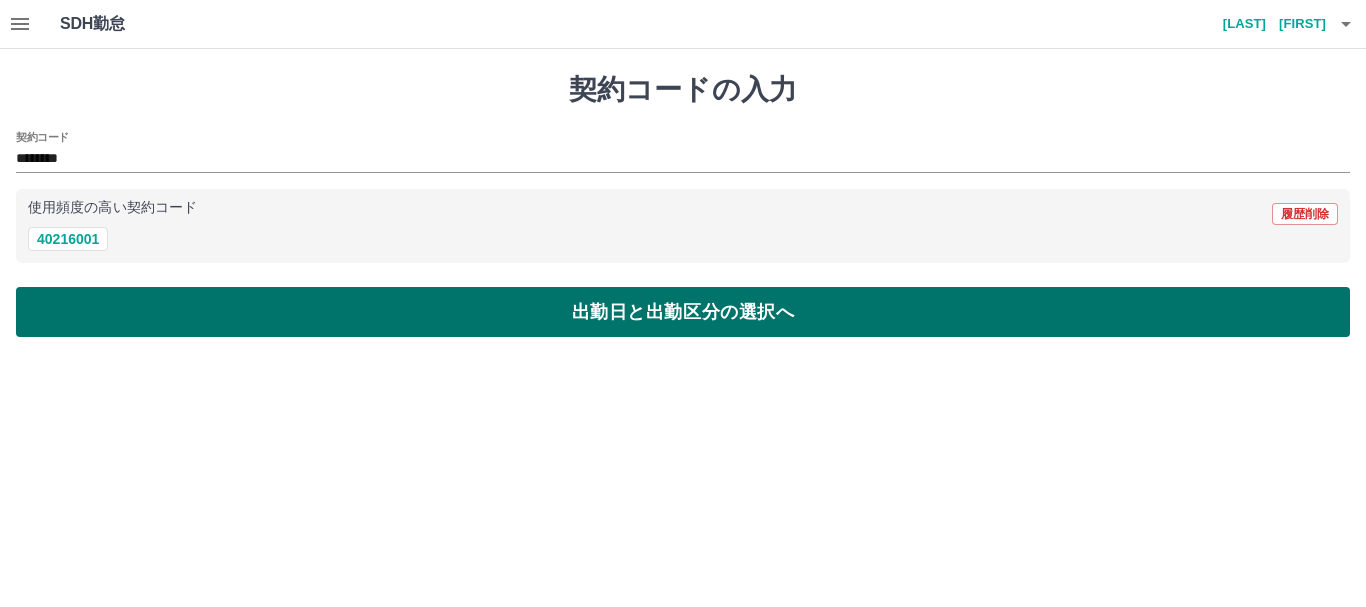 click on "出勤日と出勤区分の選択へ" at bounding box center [683, 312] 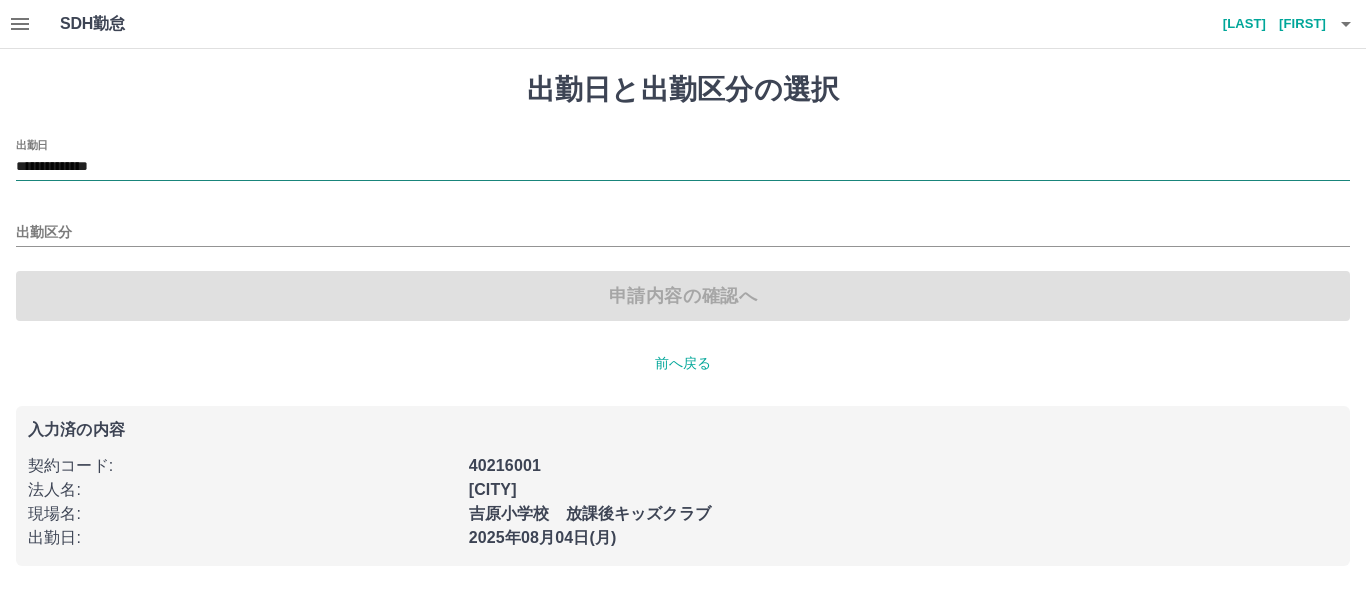click on "**********" at bounding box center (683, 167) 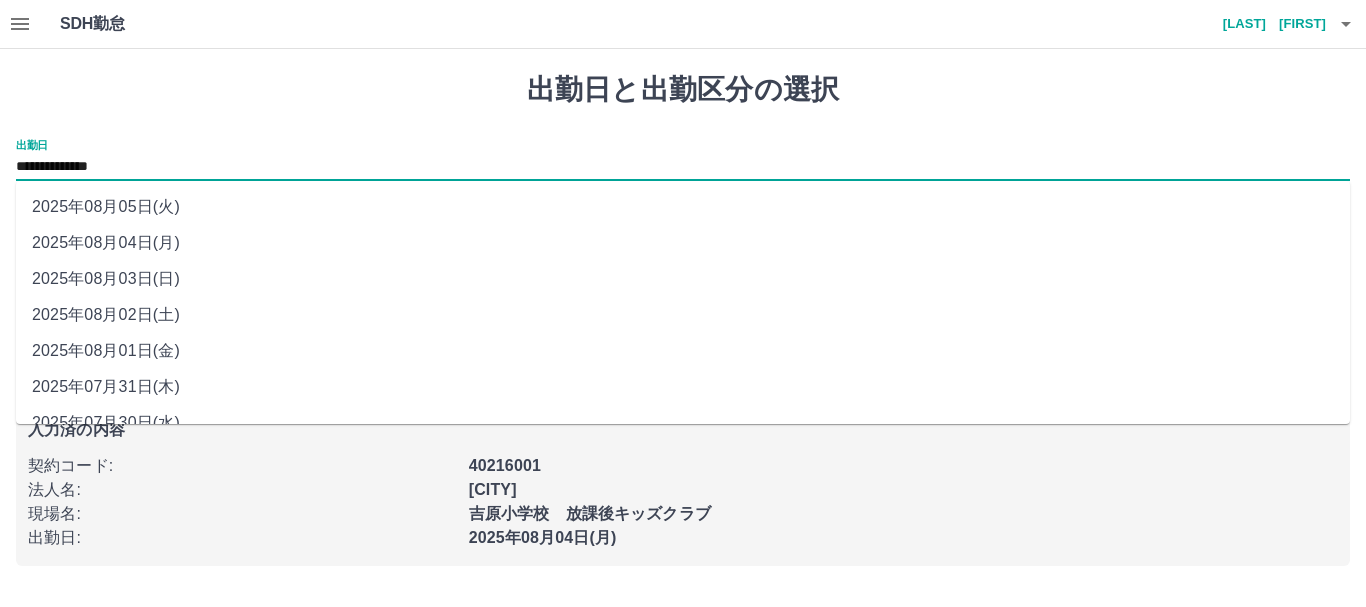 click on "**********" at bounding box center (683, 168) 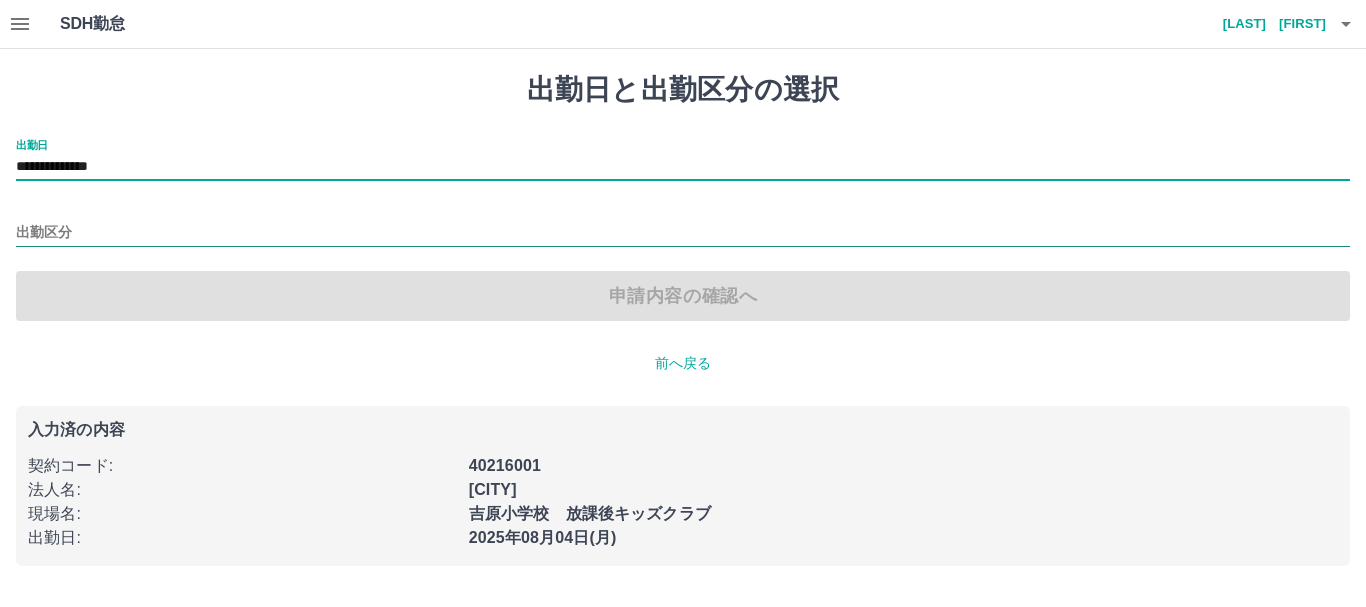 click on "出勤区分" at bounding box center (683, 233) 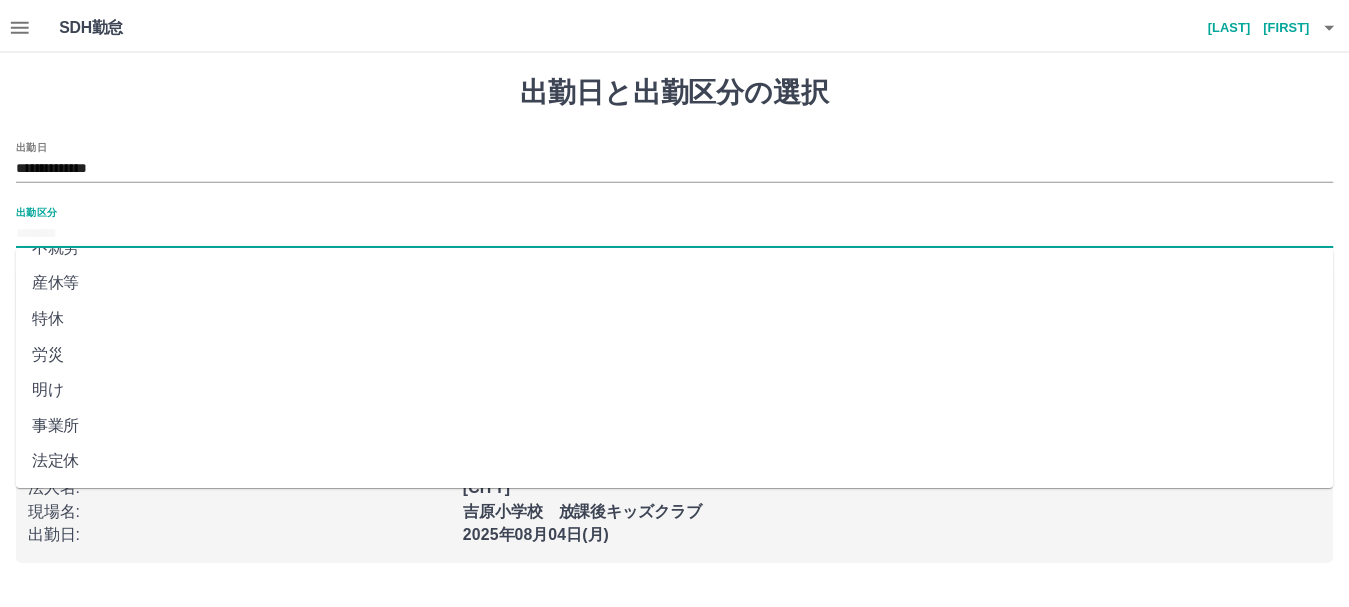 scroll, scrollTop: 400, scrollLeft: 0, axis: vertical 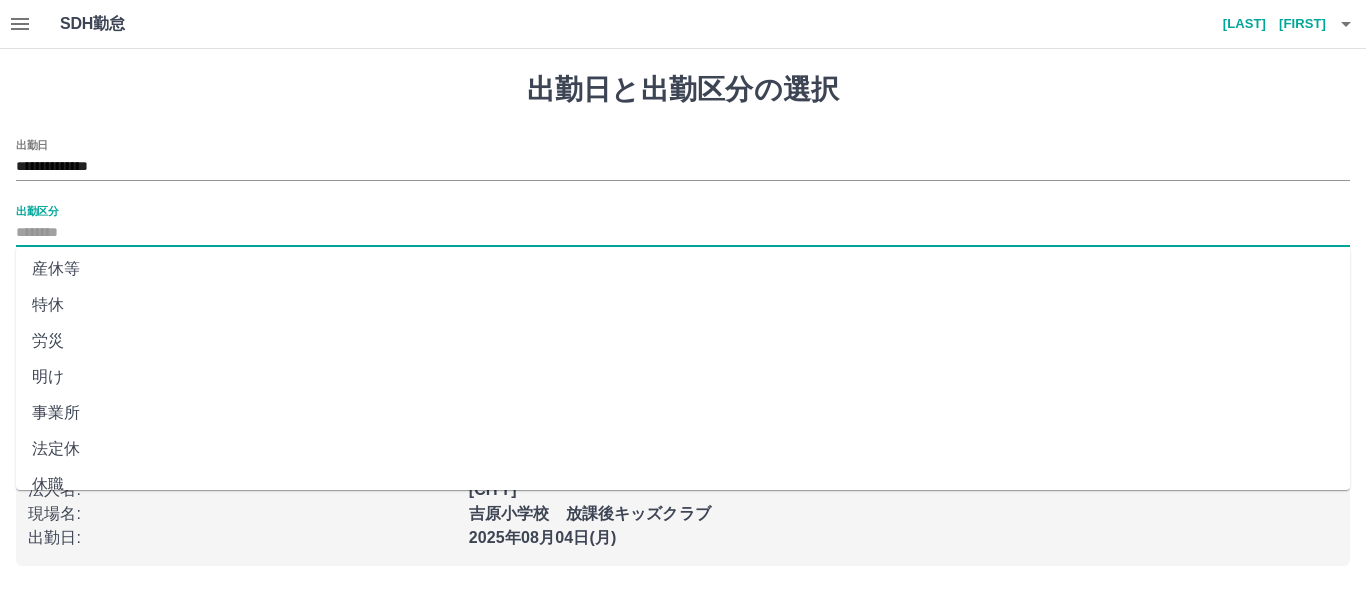 click on "法定休" at bounding box center [683, 449] 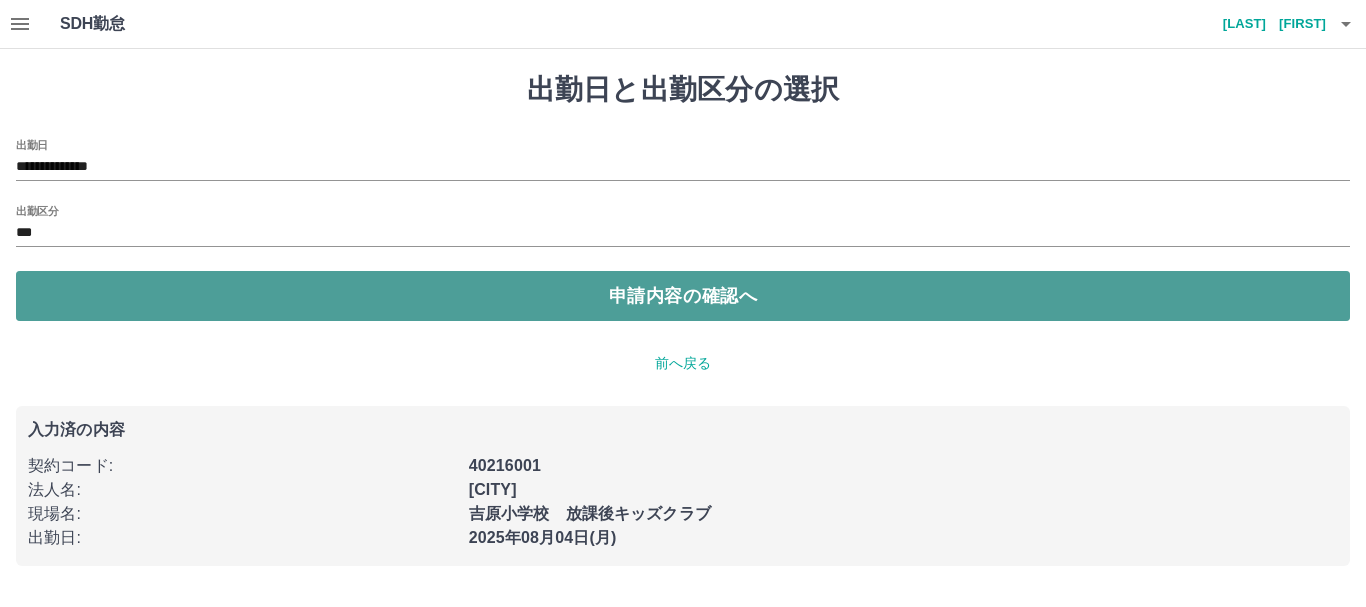 click on "申請内容の確認へ" at bounding box center [683, 296] 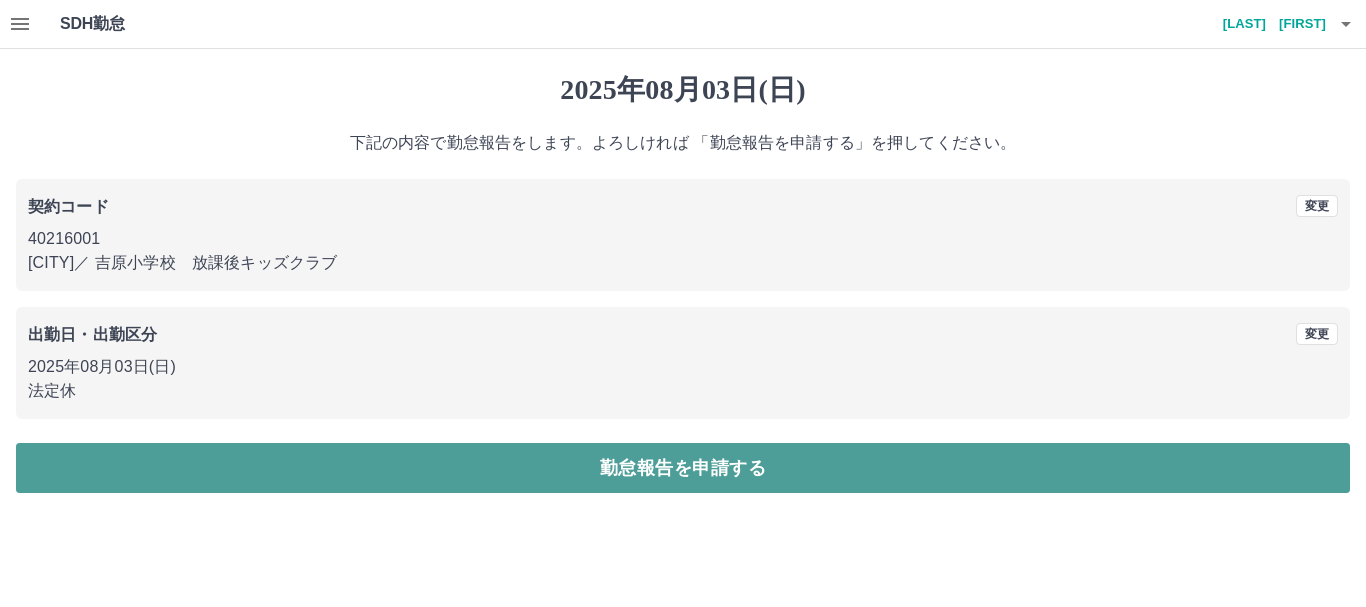 click on "勤怠報告を申請する" at bounding box center [683, 468] 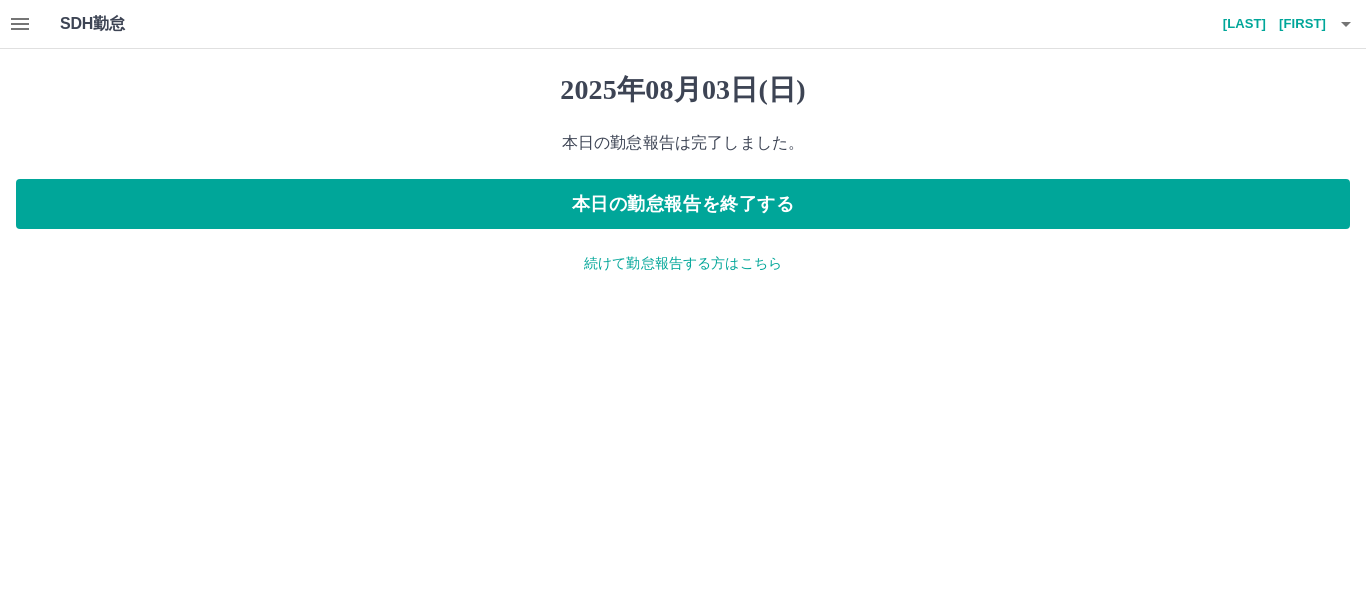 click on "続けて勤怠報告する方はこちら" at bounding box center [683, 263] 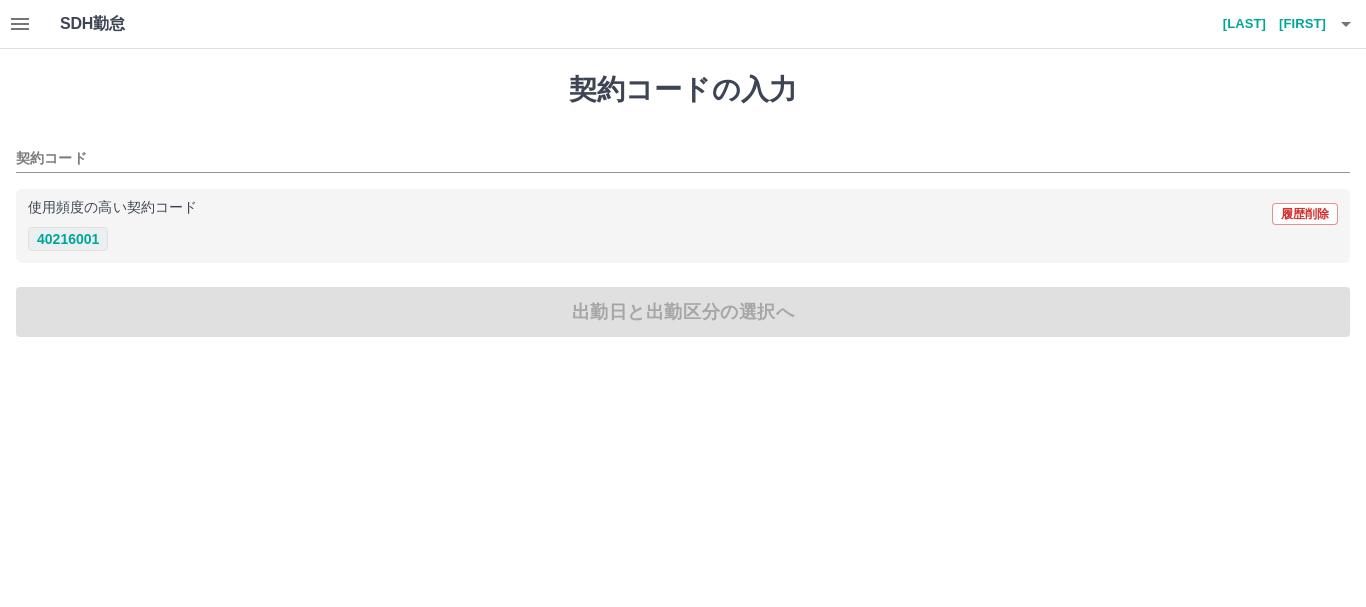 click on "40216001" at bounding box center [68, 239] 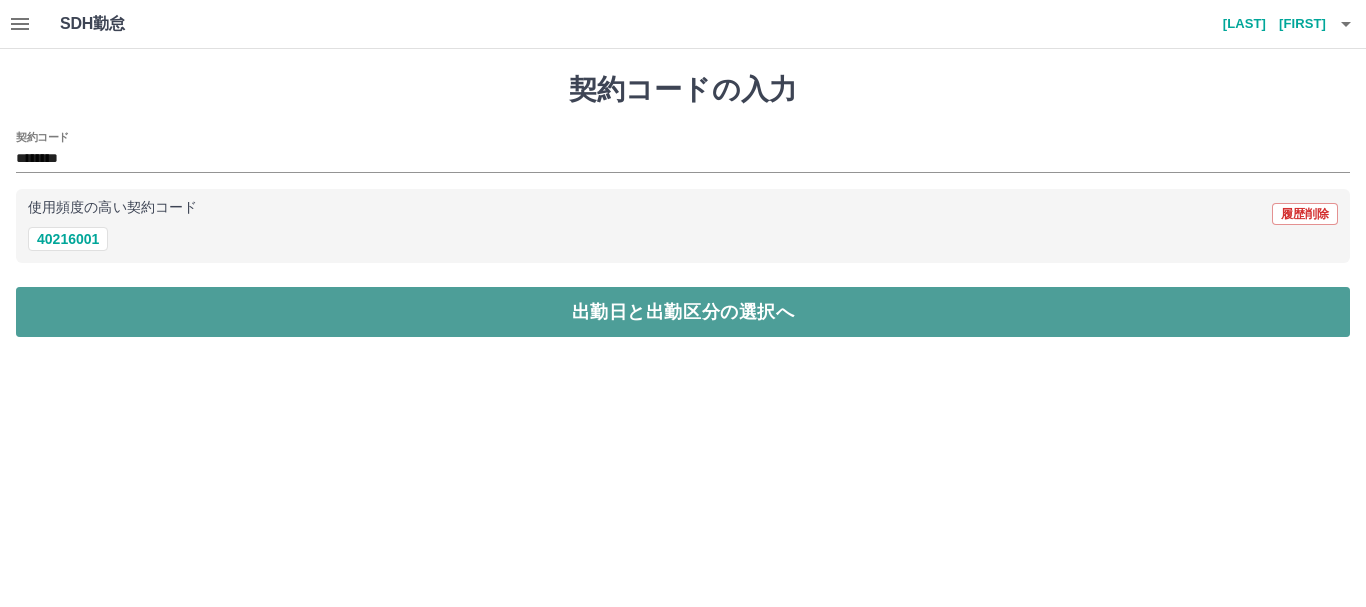 click on "出勤日と出勤区分の選択へ" at bounding box center [683, 312] 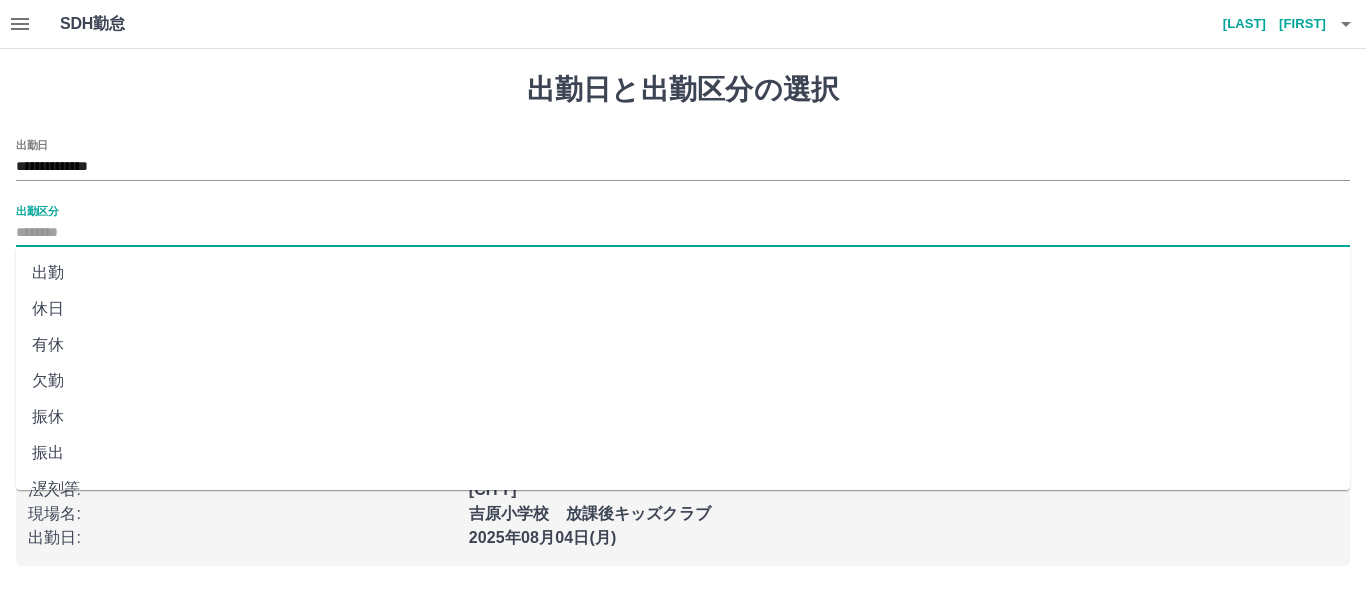 click on "出勤区分" at bounding box center (683, 233) 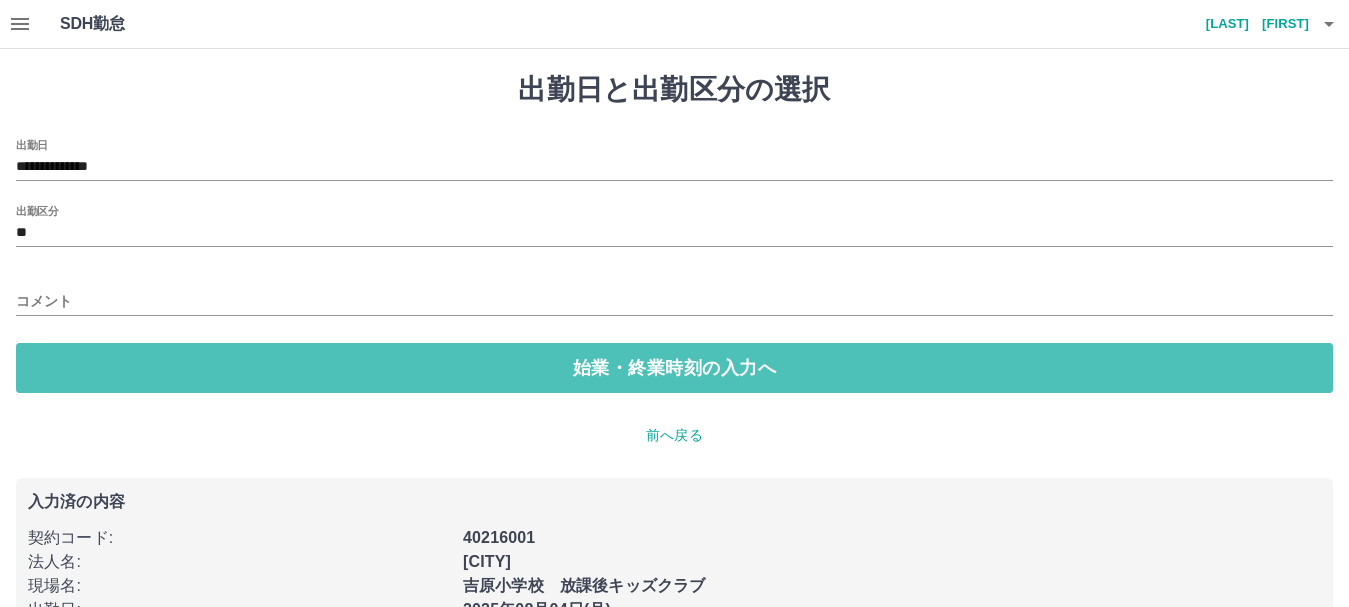 click on "始業・終業時刻の入力へ" at bounding box center [674, 368] 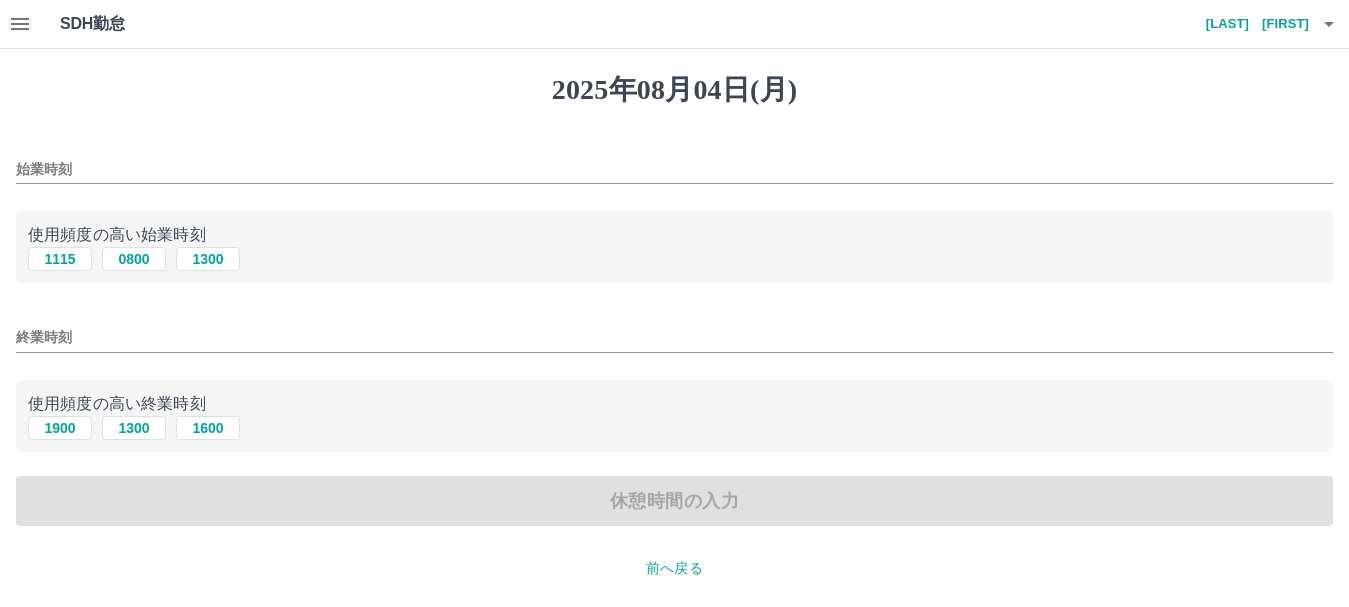 click on "始業時刻" at bounding box center [674, 169] 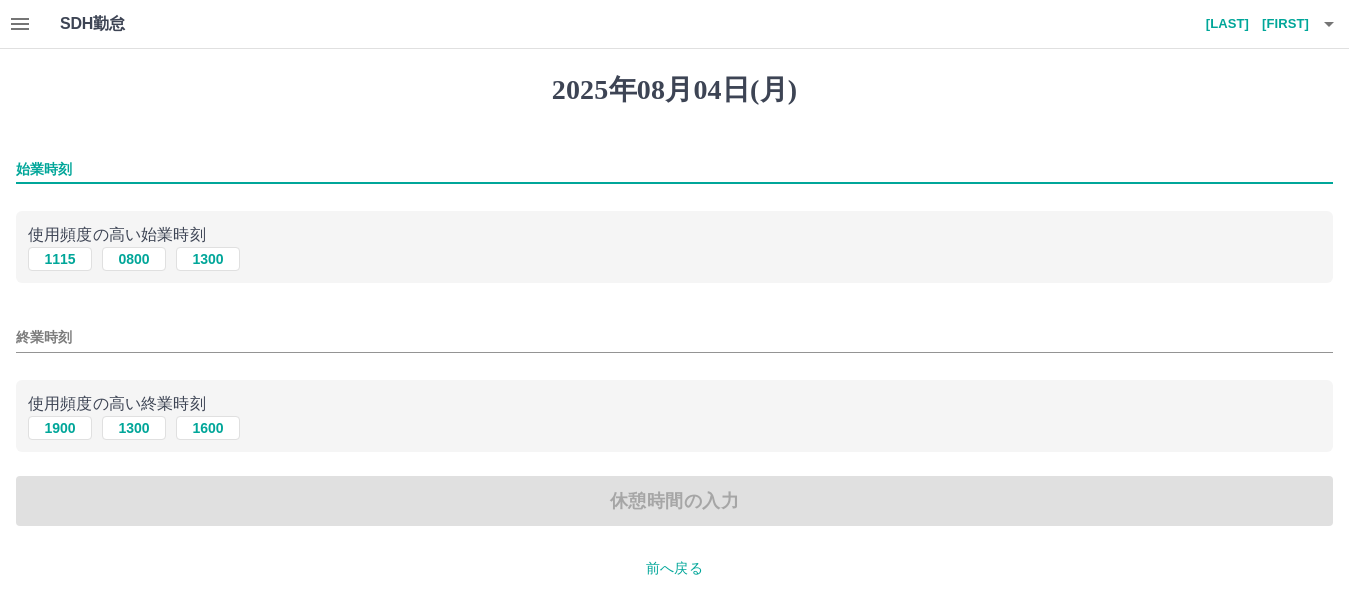 type on "****" 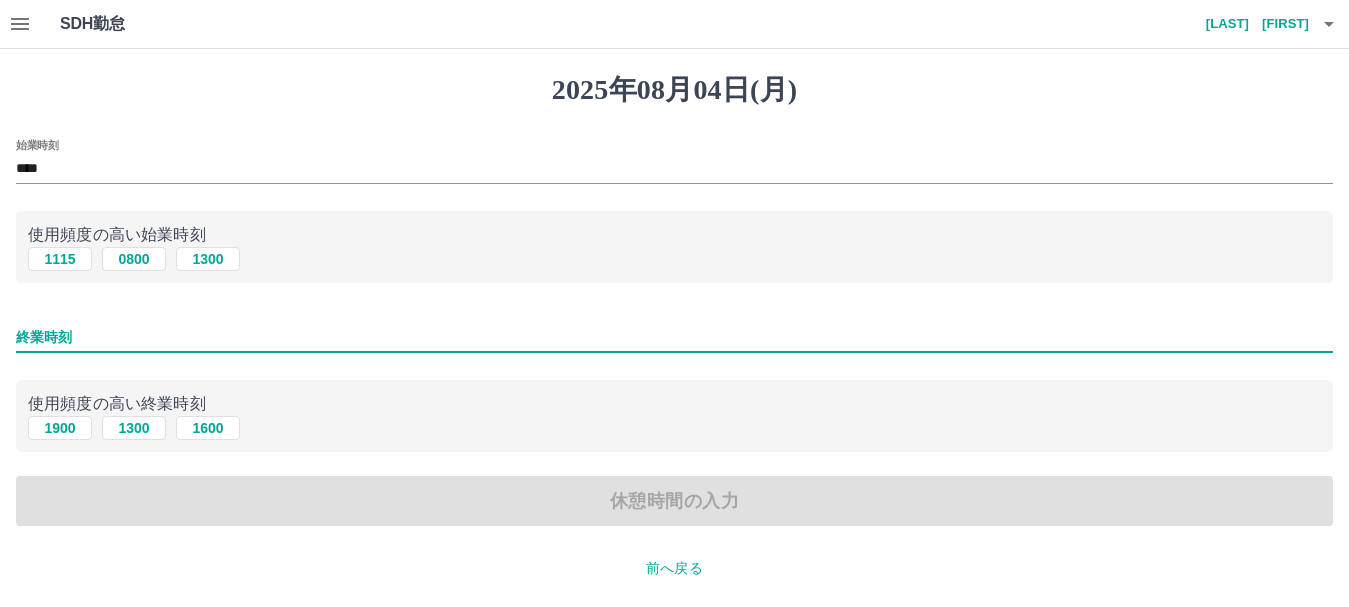 click on "終業時刻" at bounding box center (674, 337) 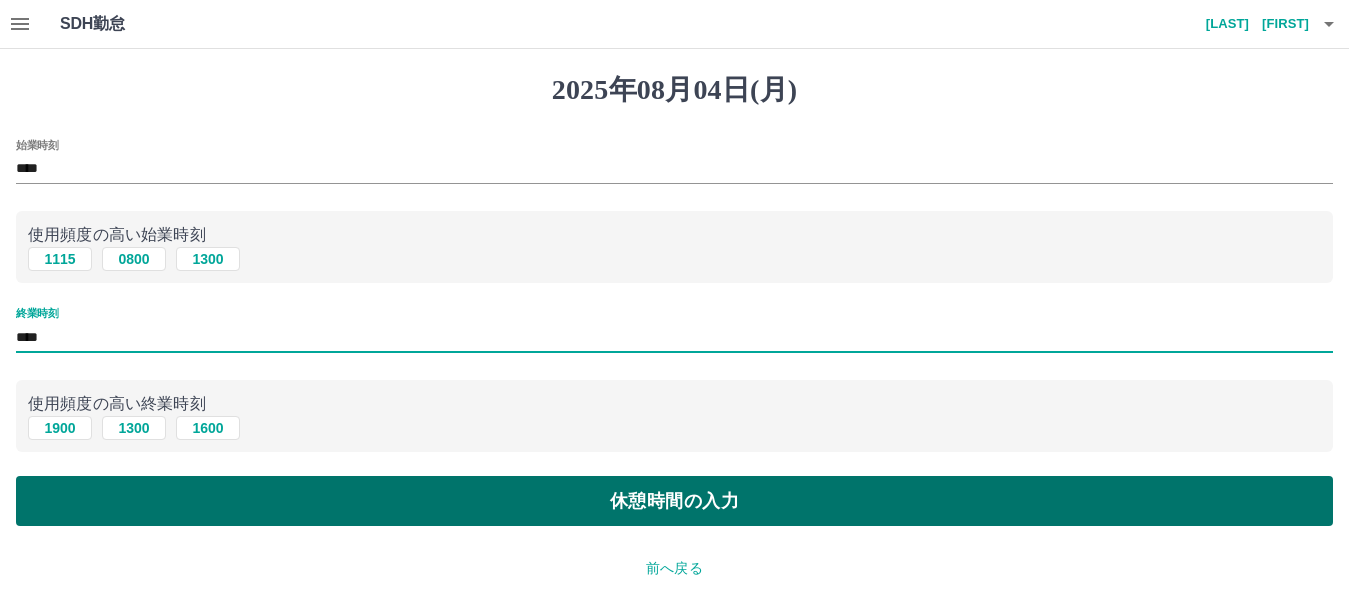 click on "休憩時間の入力" at bounding box center (674, 501) 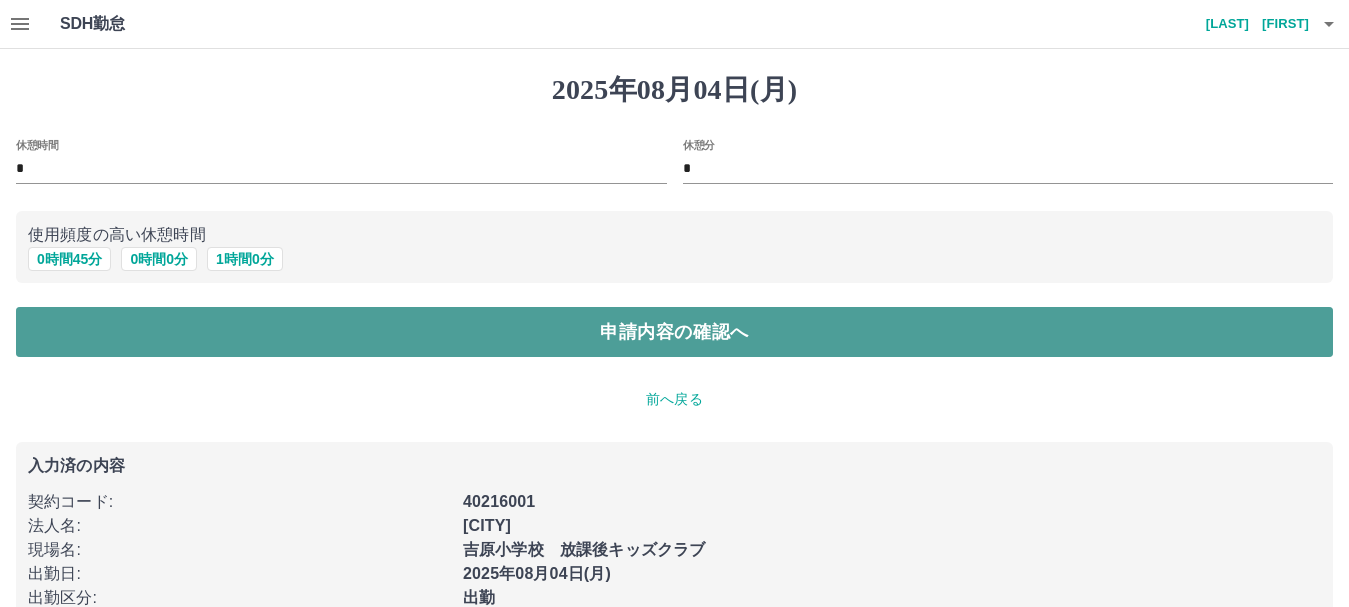 click on "申請内容の確認へ" at bounding box center (674, 332) 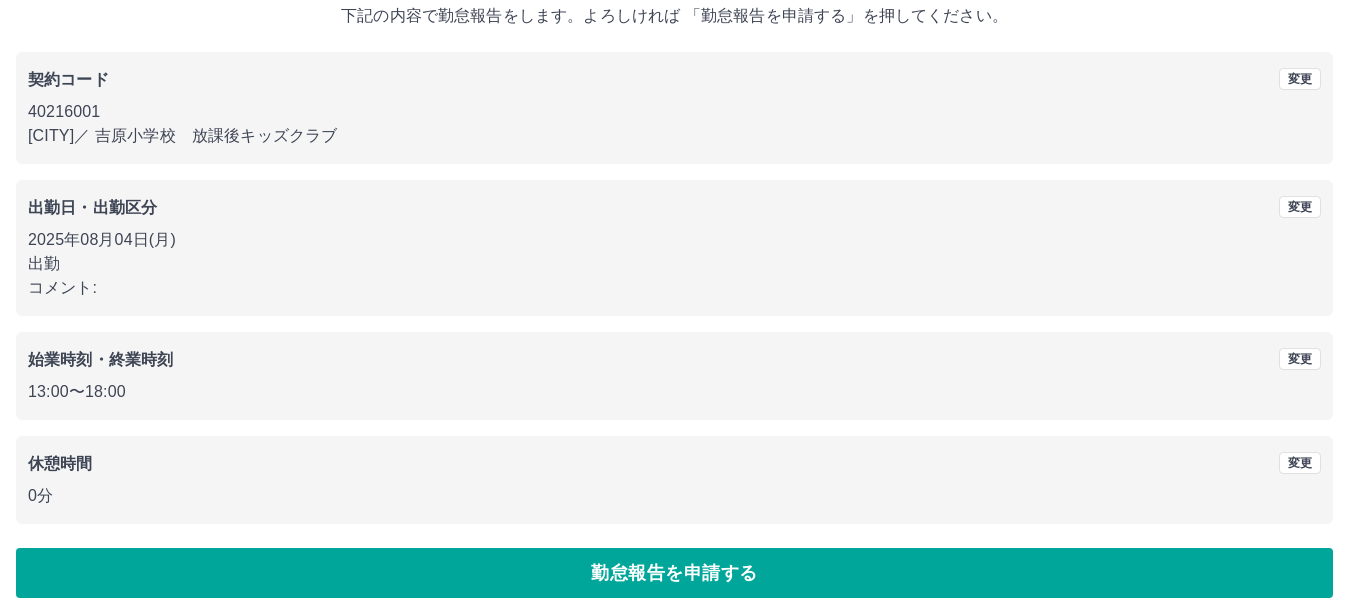 scroll, scrollTop: 142, scrollLeft: 0, axis: vertical 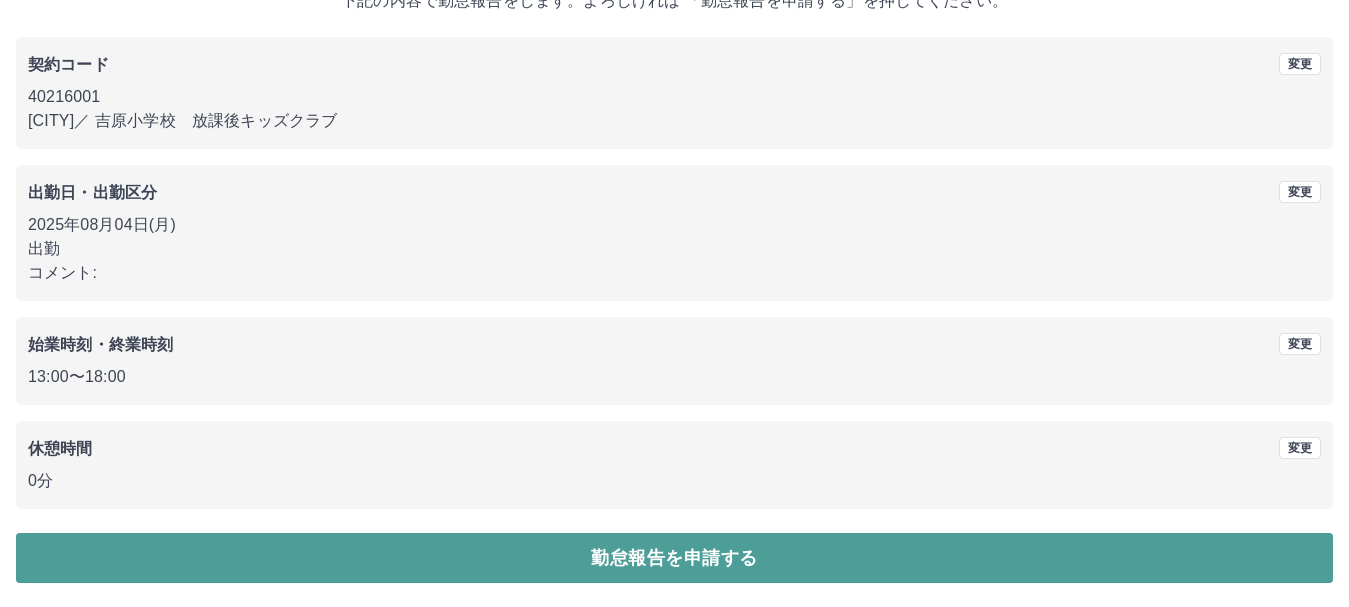 click on "勤怠報告を申請する" at bounding box center (674, 558) 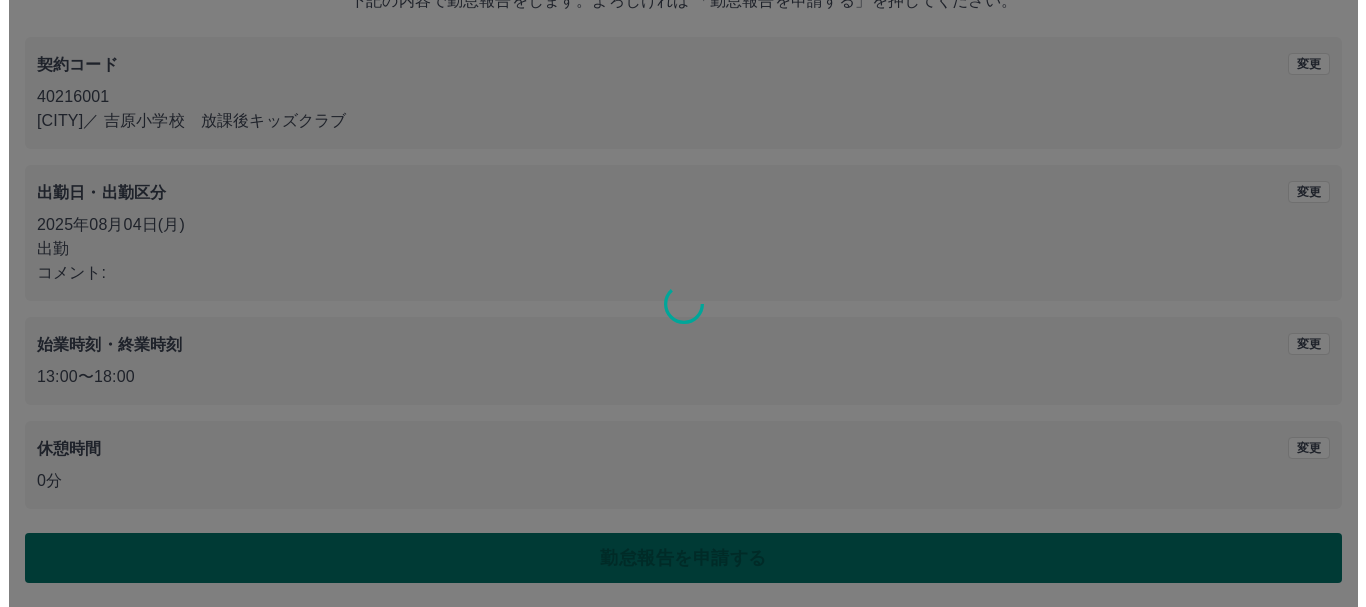 scroll, scrollTop: 0, scrollLeft: 0, axis: both 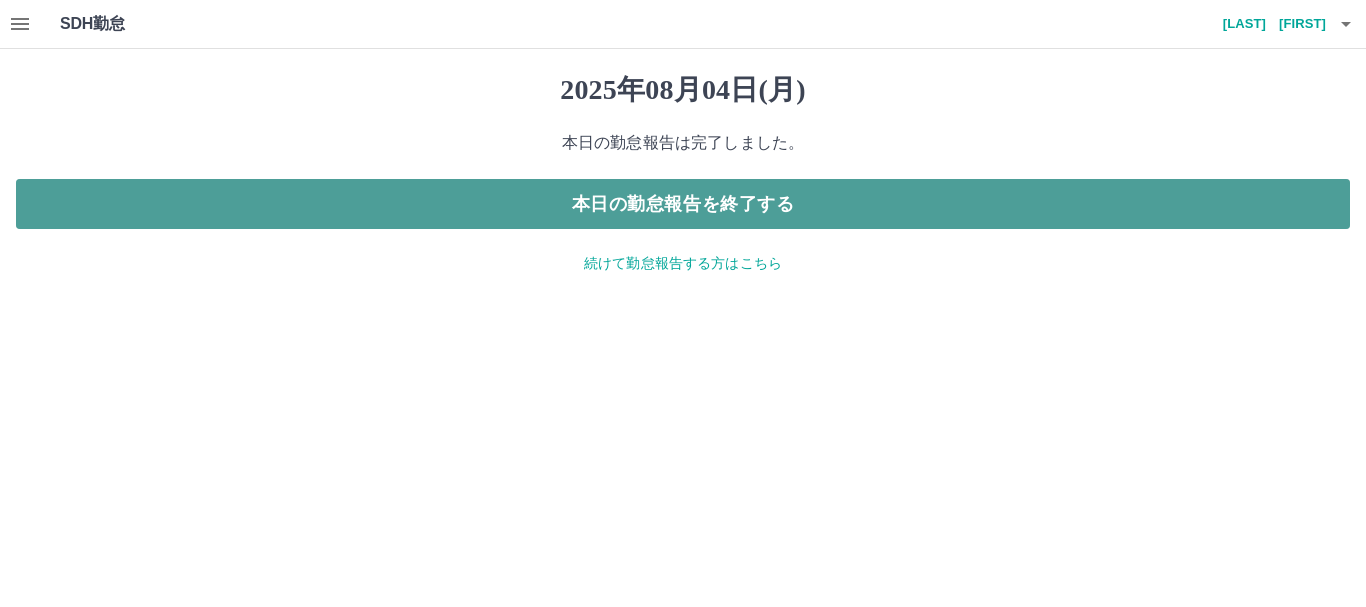 click on "本日の勤怠報告を終了する" at bounding box center (683, 204) 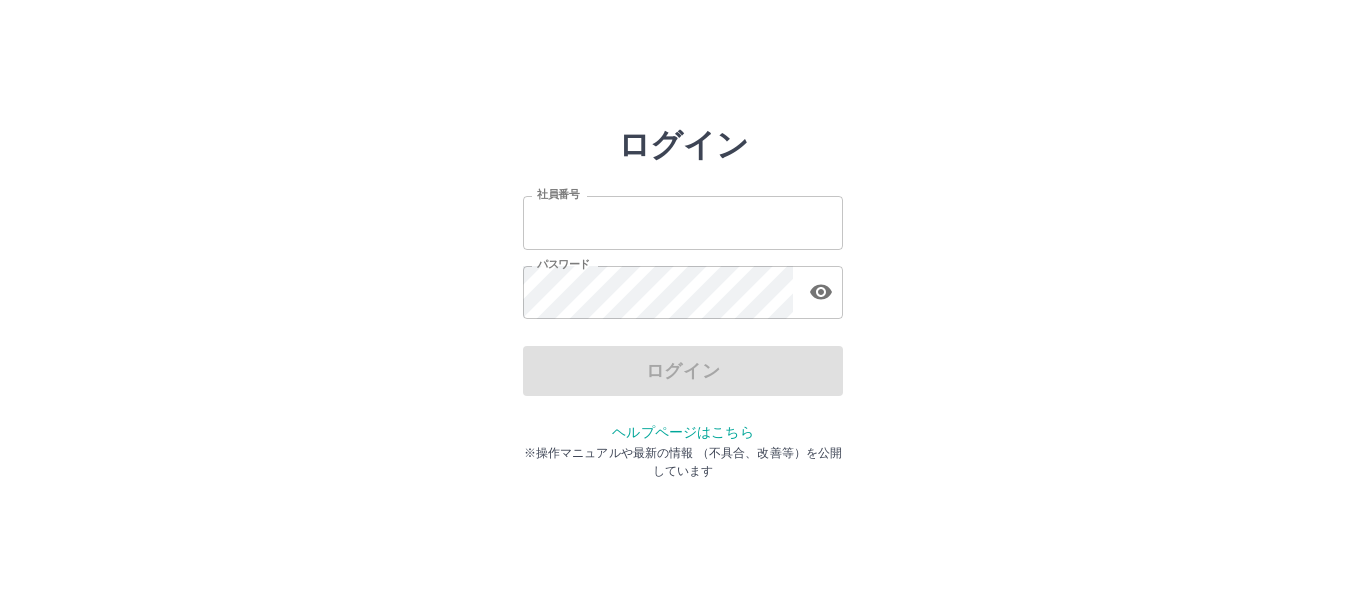 scroll, scrollTop: 0, scrollLeft: 0, axis: both 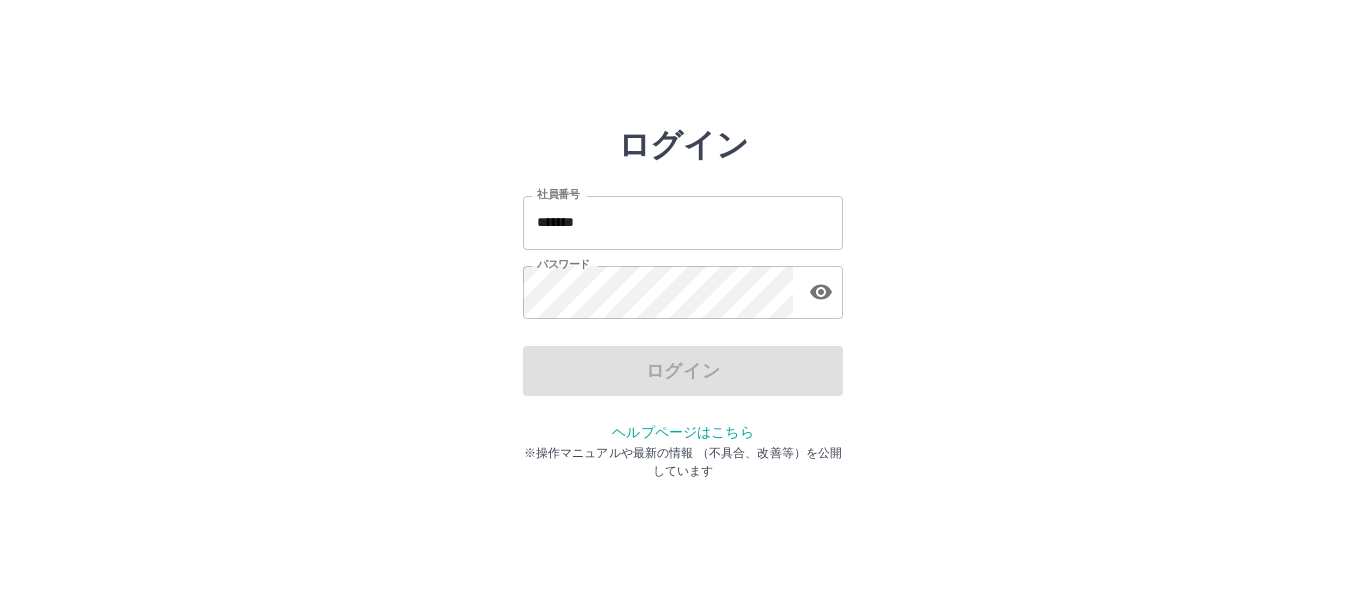 click on "*******" at bounding box center [683, 222] 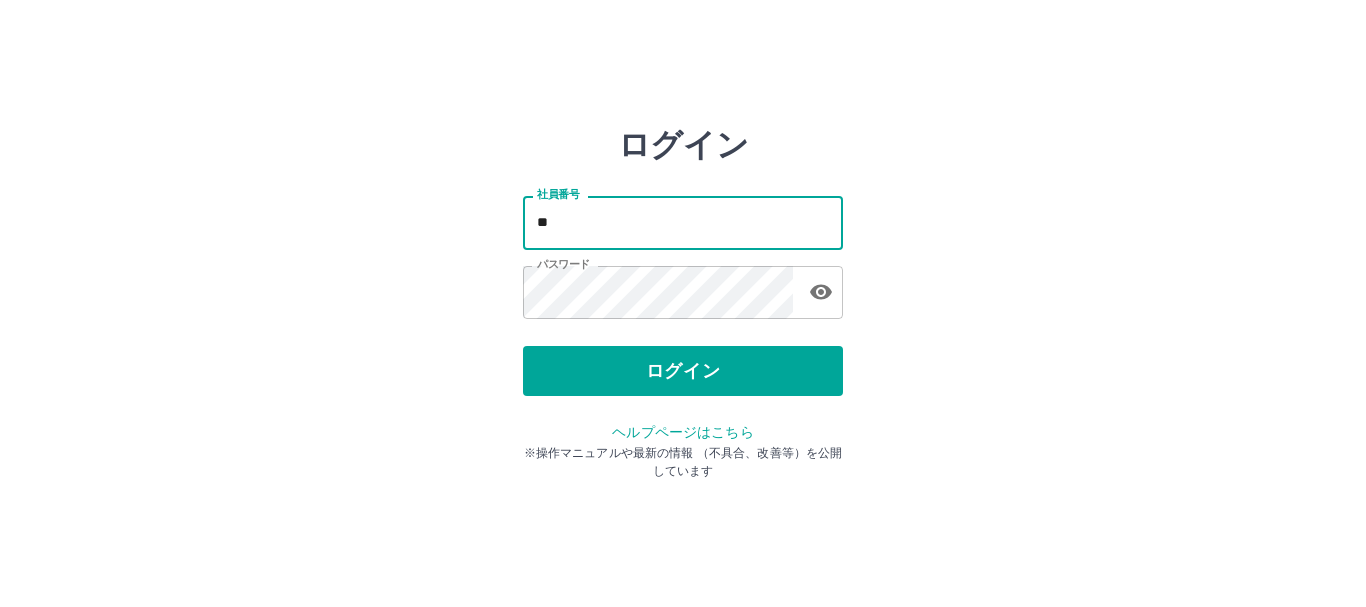 type on "*" 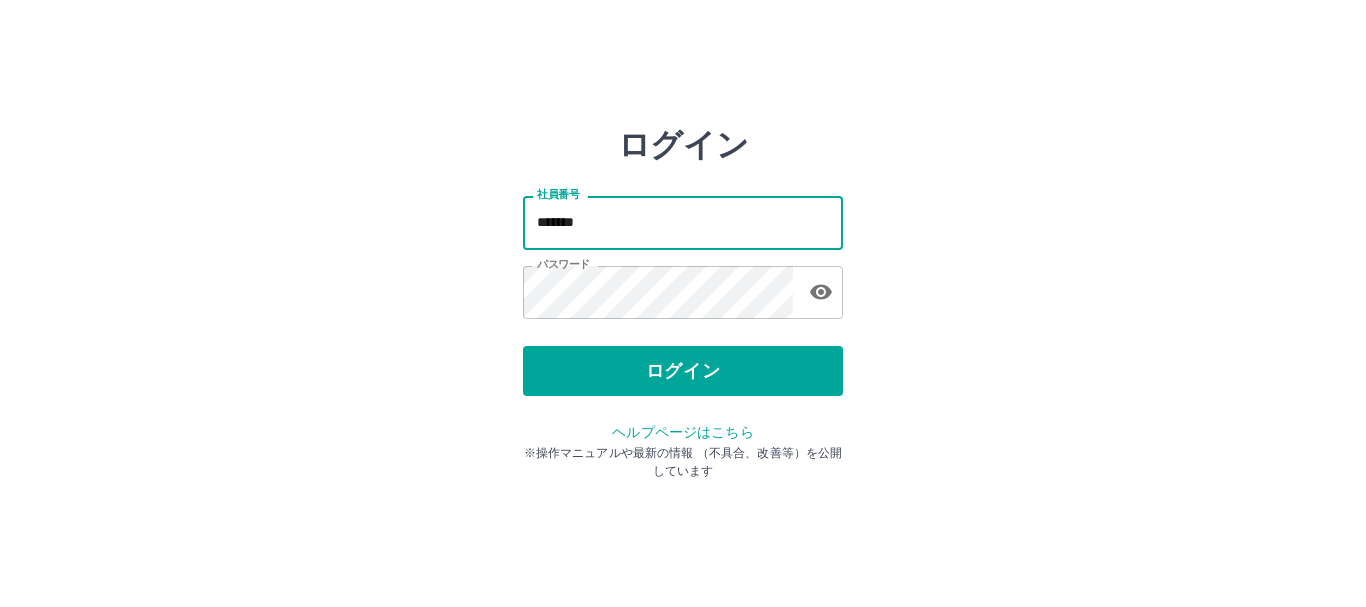 type on "*******" 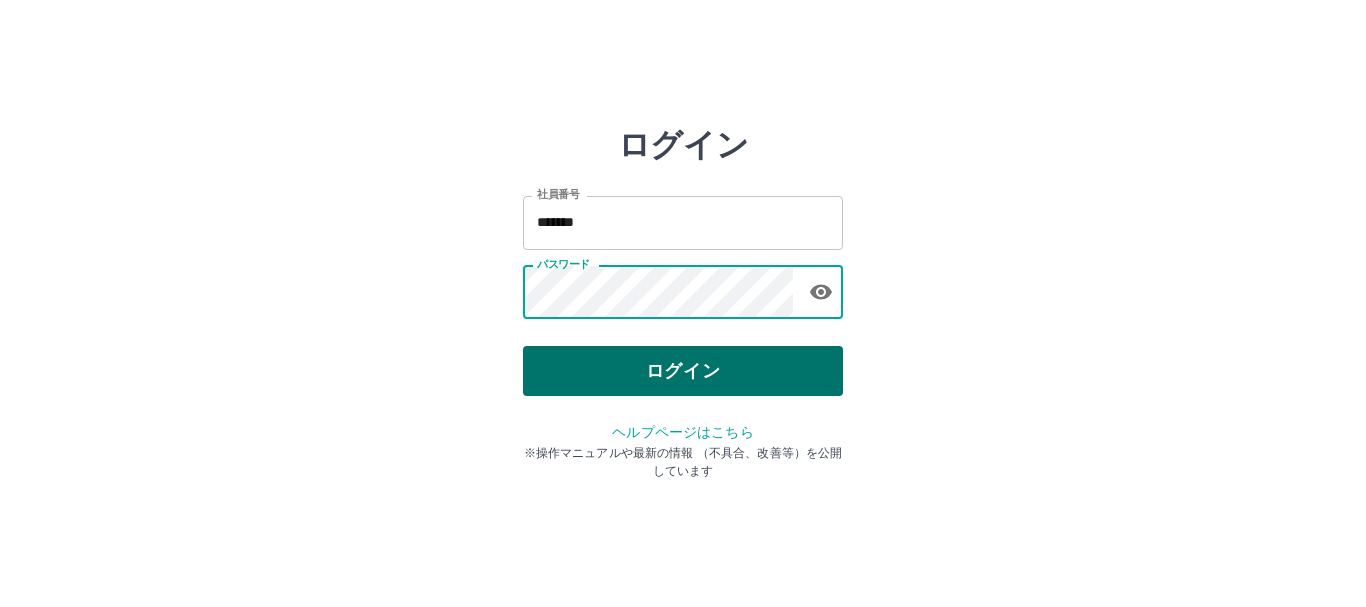 click on "ログイン" at bounding box center (683, 371) 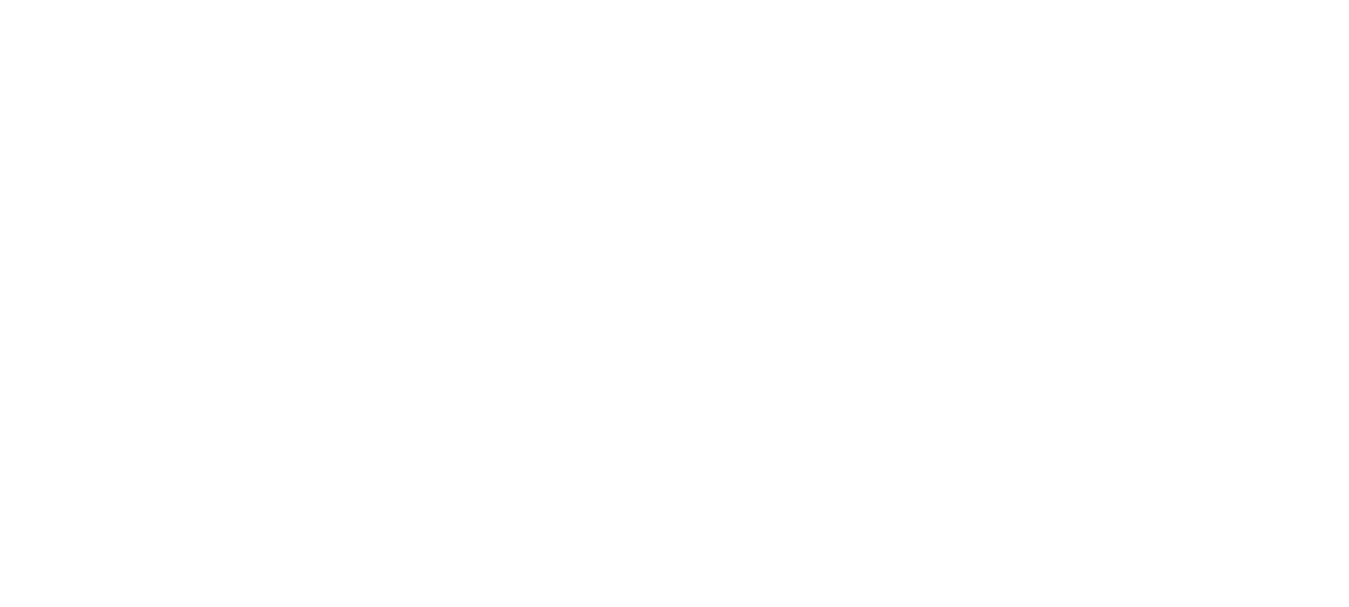 scroll, scrollTop: 0, scrollLeft: 0, axis: both 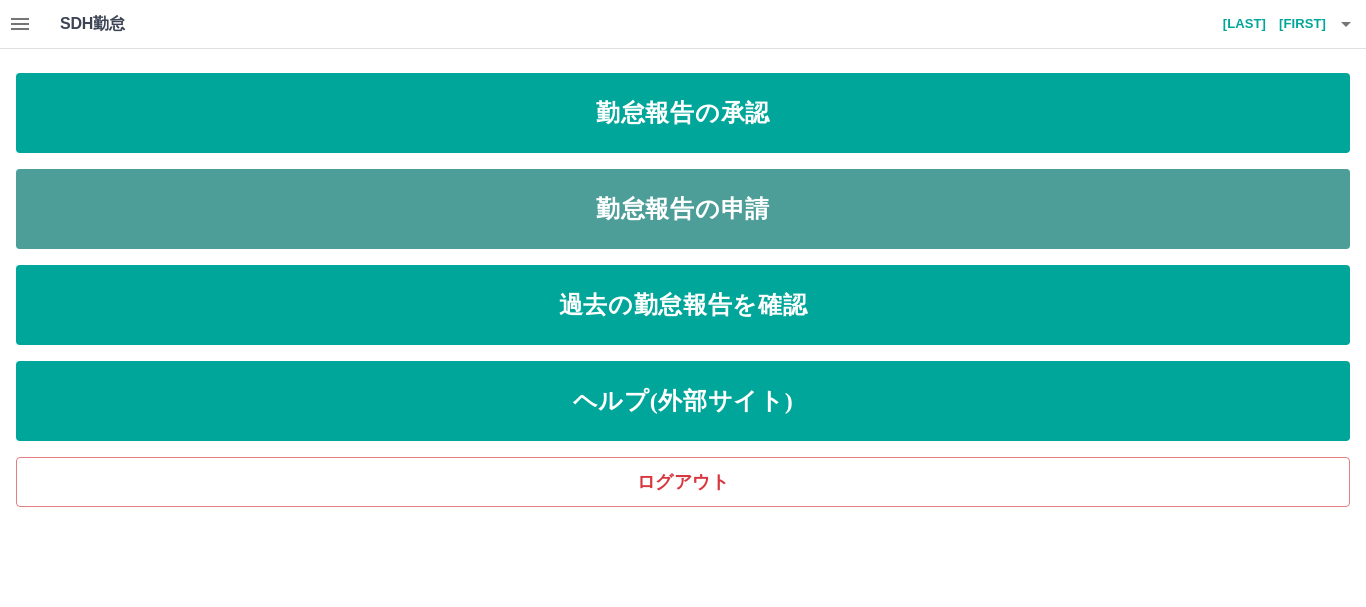click on "勤怠報告の申請" at bounding box center (683, 209) 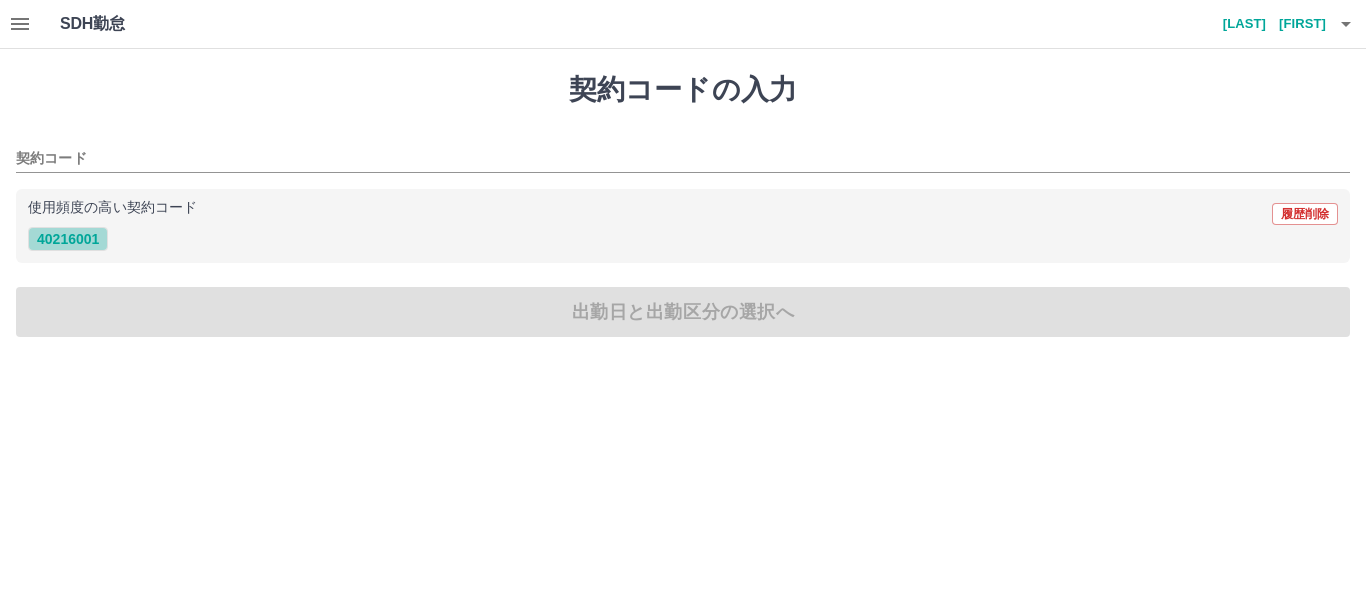 click on "40216001" at bounding box center [68, 239] 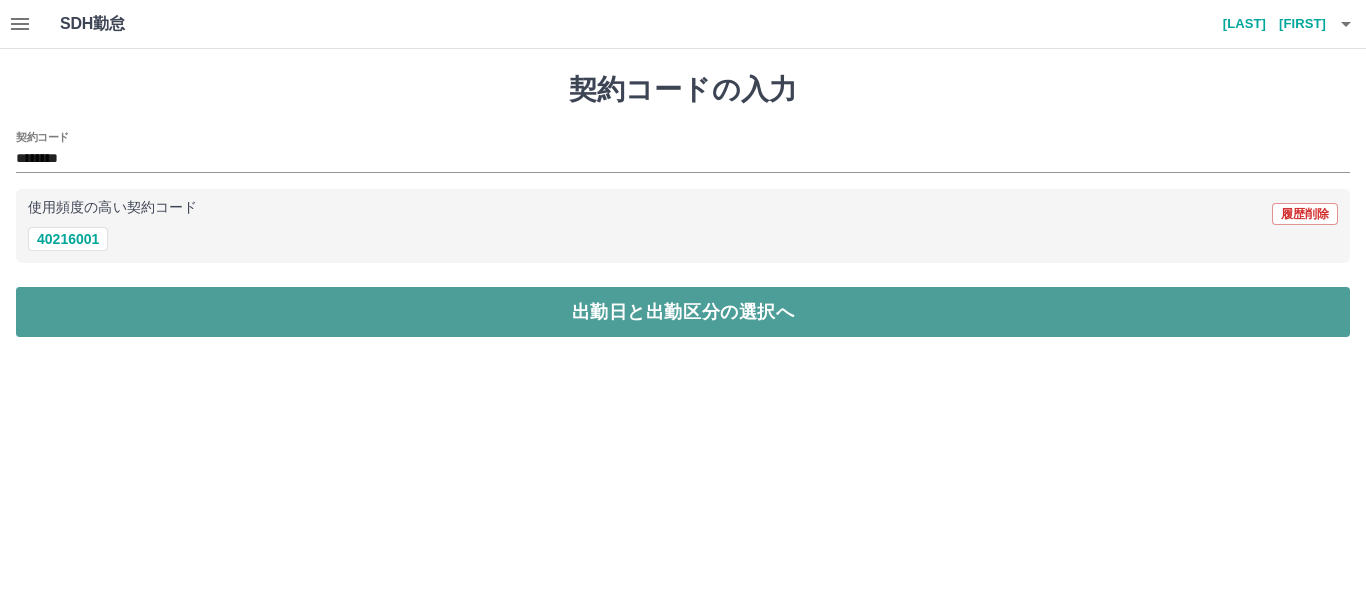 click on "出勤日と出勤区分の選択へ" at bounding box center [683, 312] 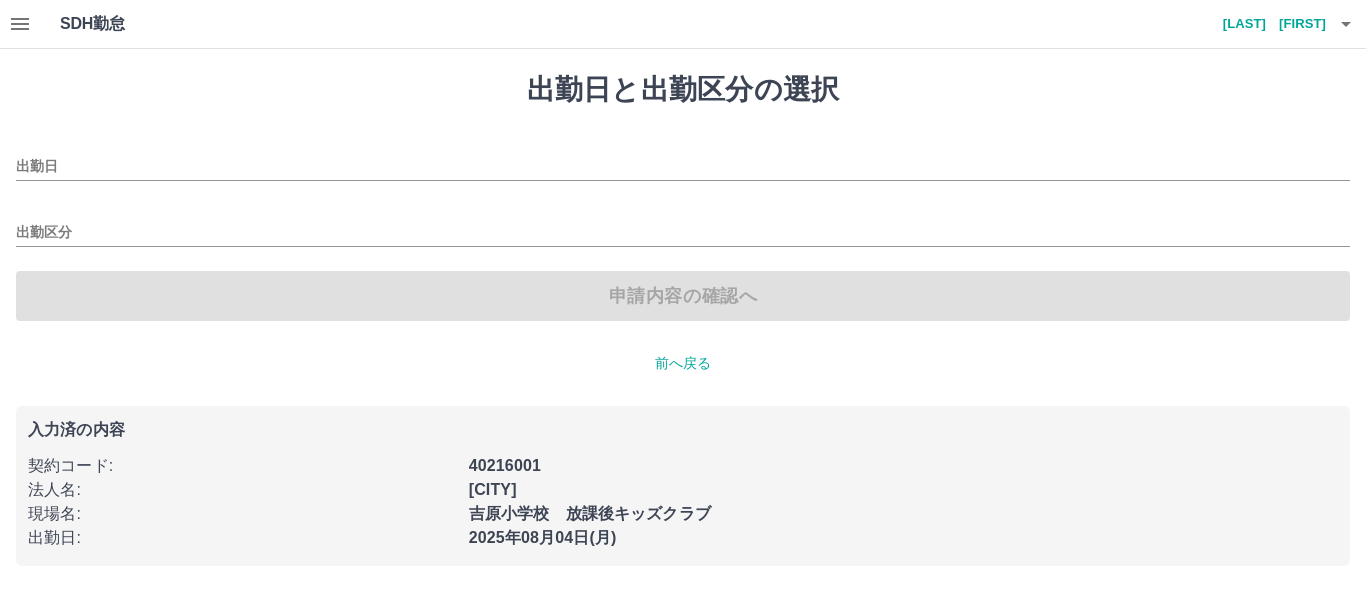 type on "**********" 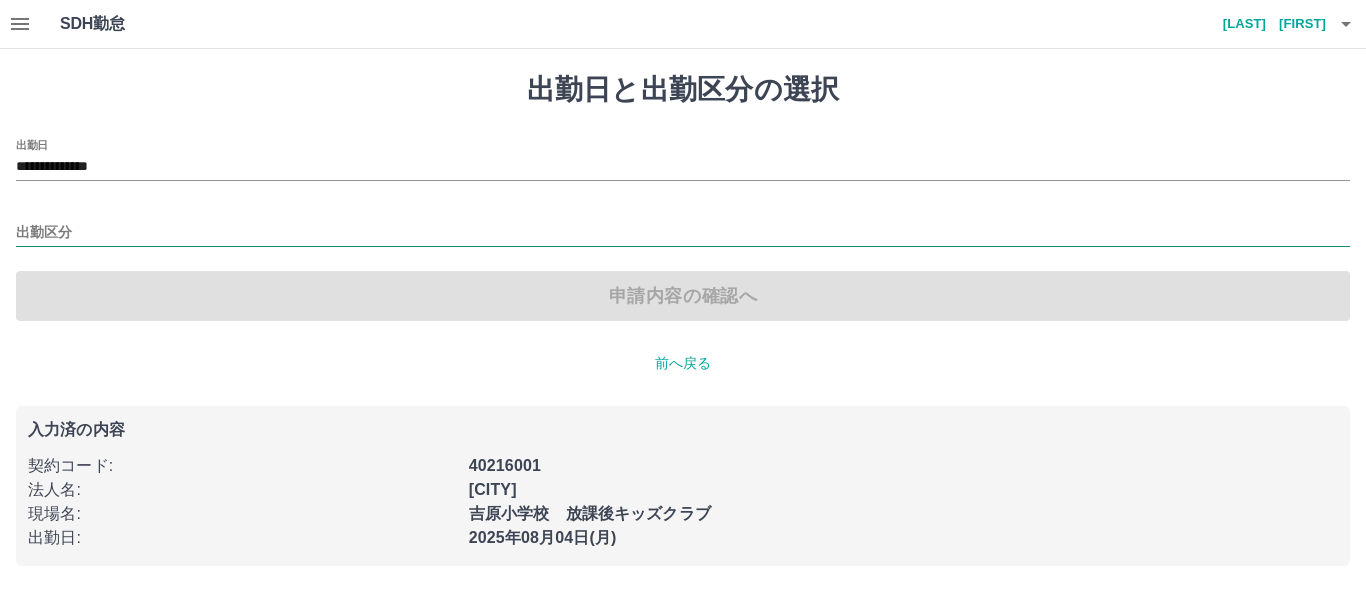 click on "出勤区分" at bounding box center [683, 233] 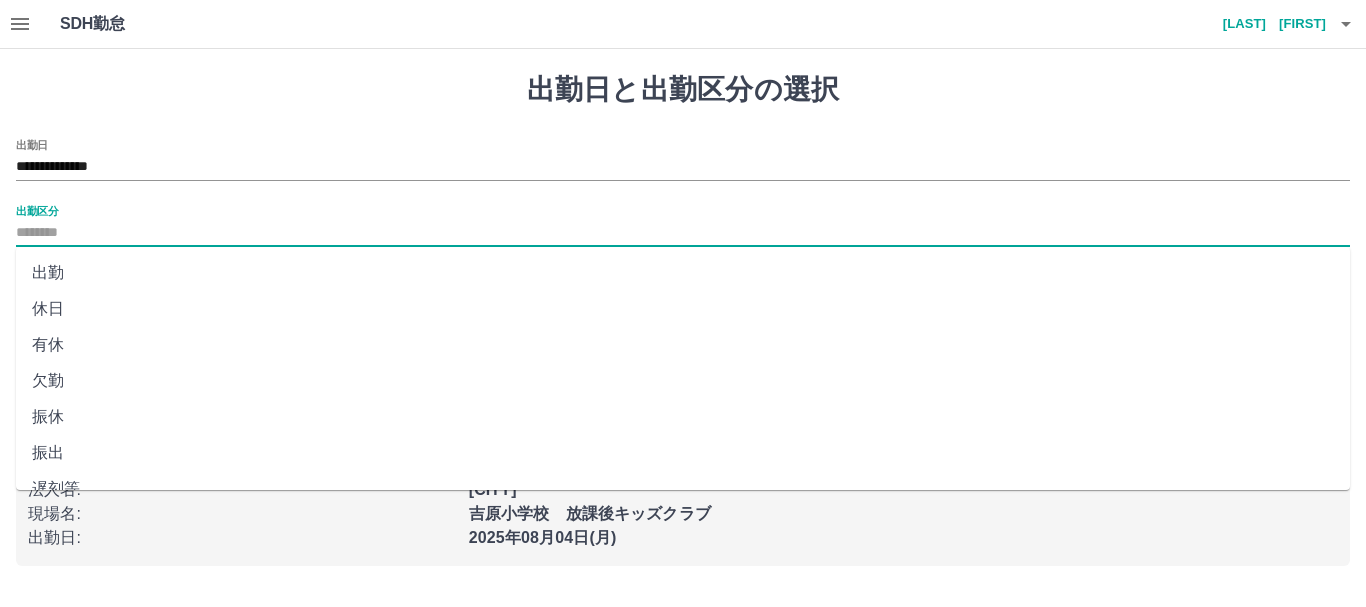 click on "出勤" at bounding box center (683, 273) 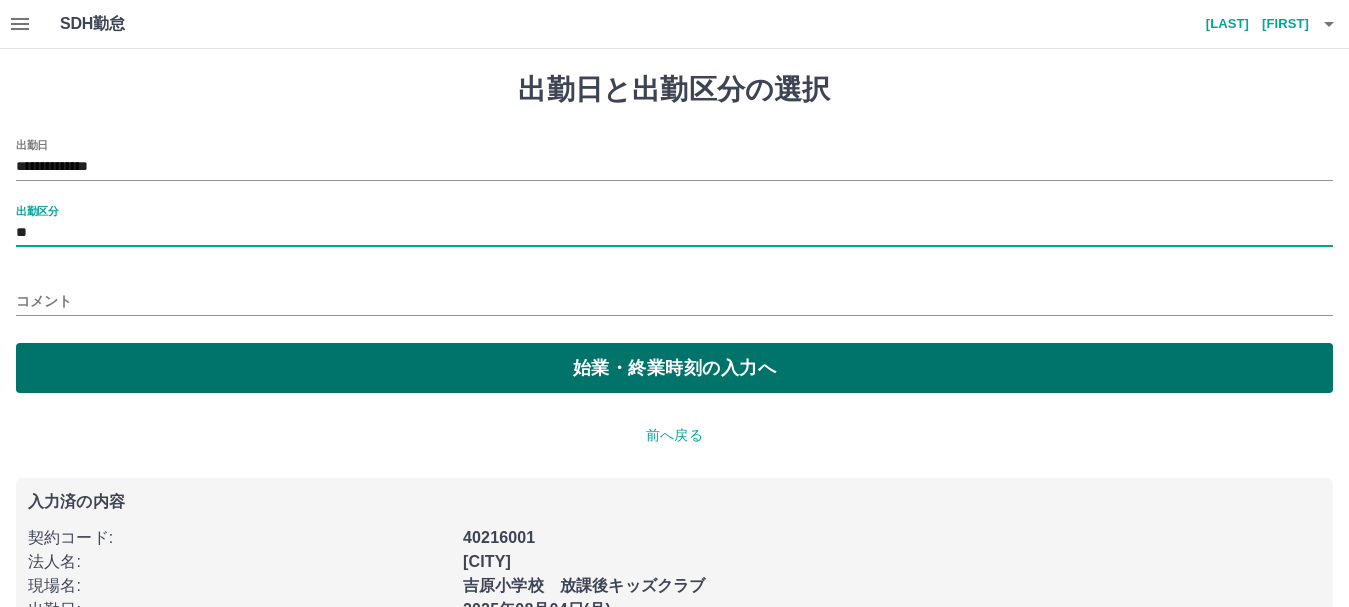 click on "始業・終業時刻の入力へ" at bounding box center (674, 368) 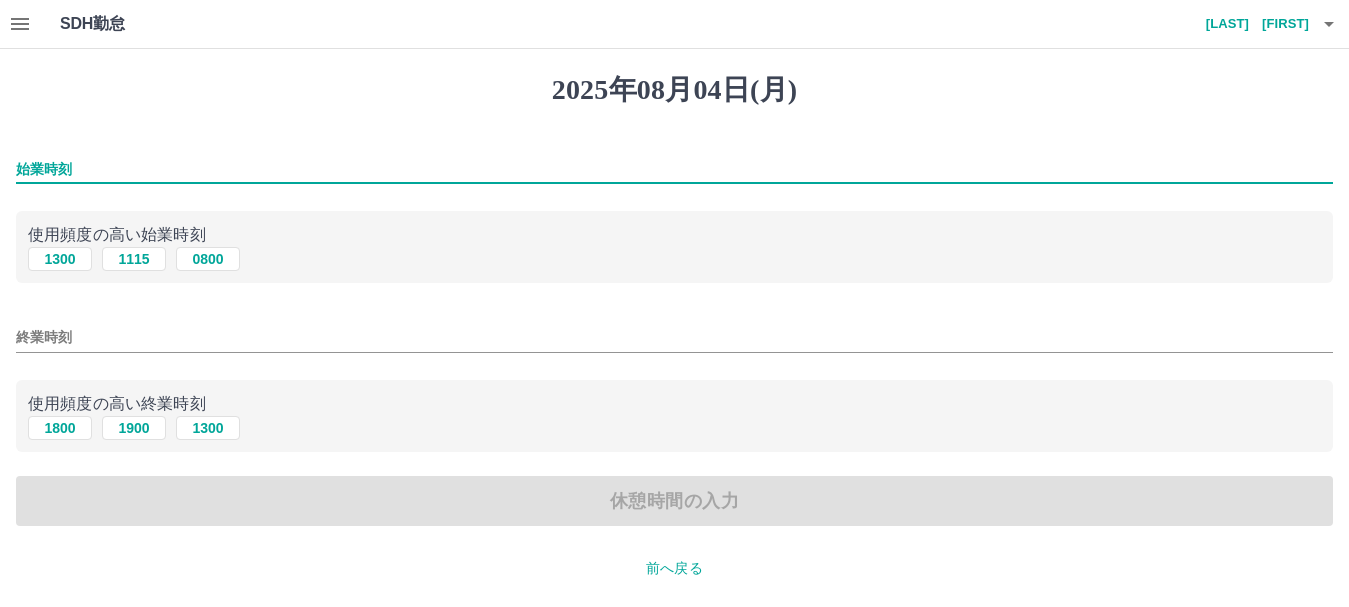 click on "始業時刻" at bounding box center (674, 169) 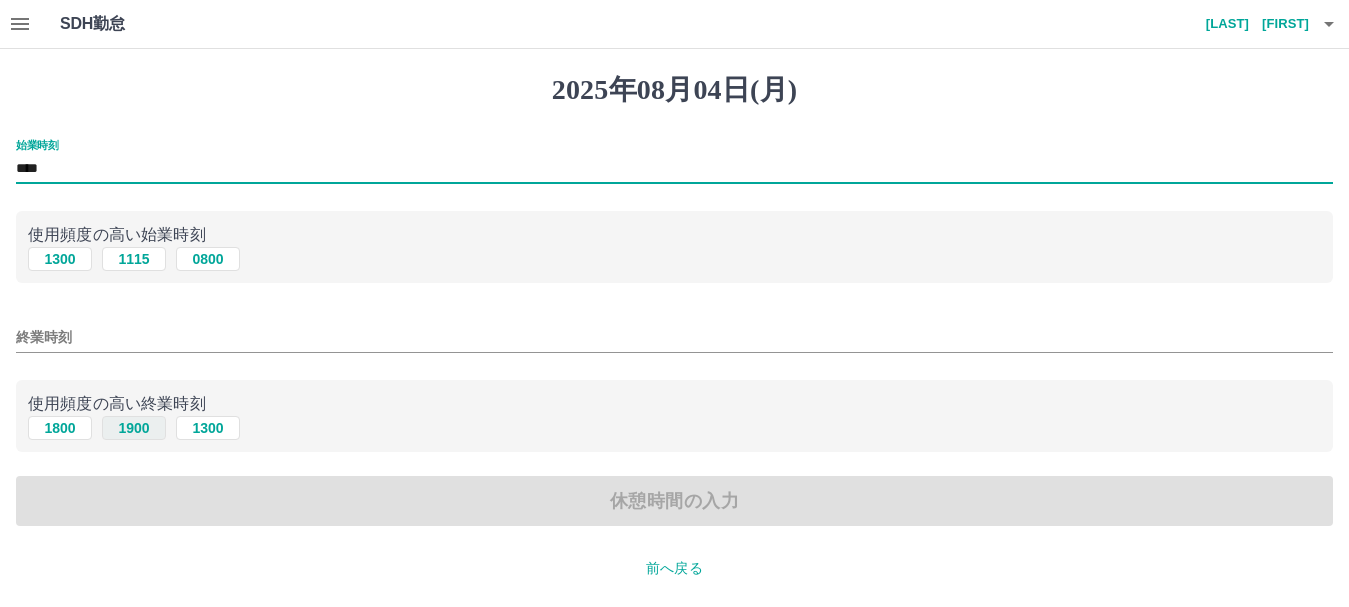 type on "****" 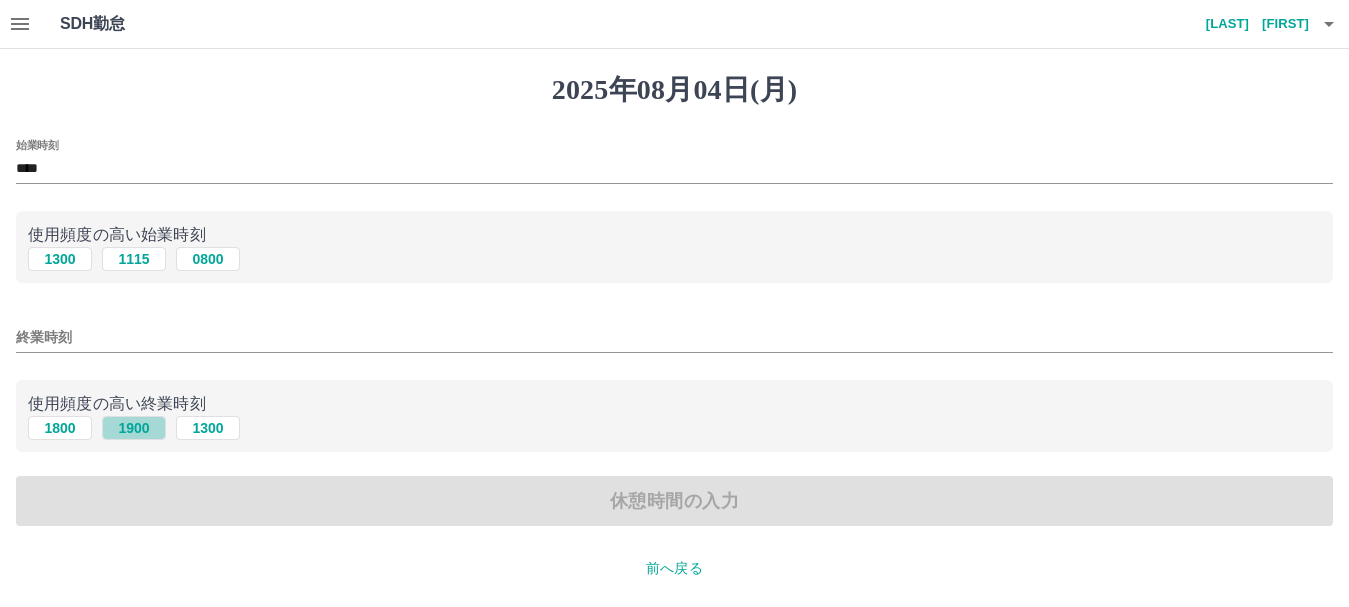 click on "1900" at bounding box center (134, 428) 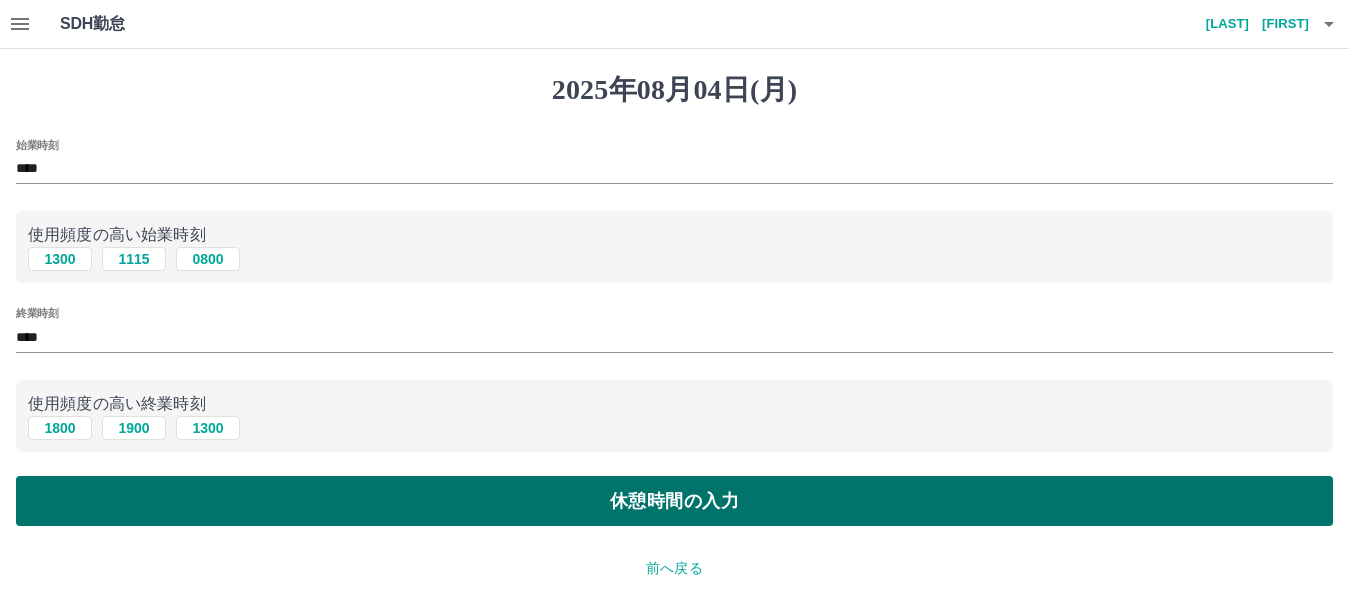 click on "休憩時間の入力" at bounding box center (674, 501) 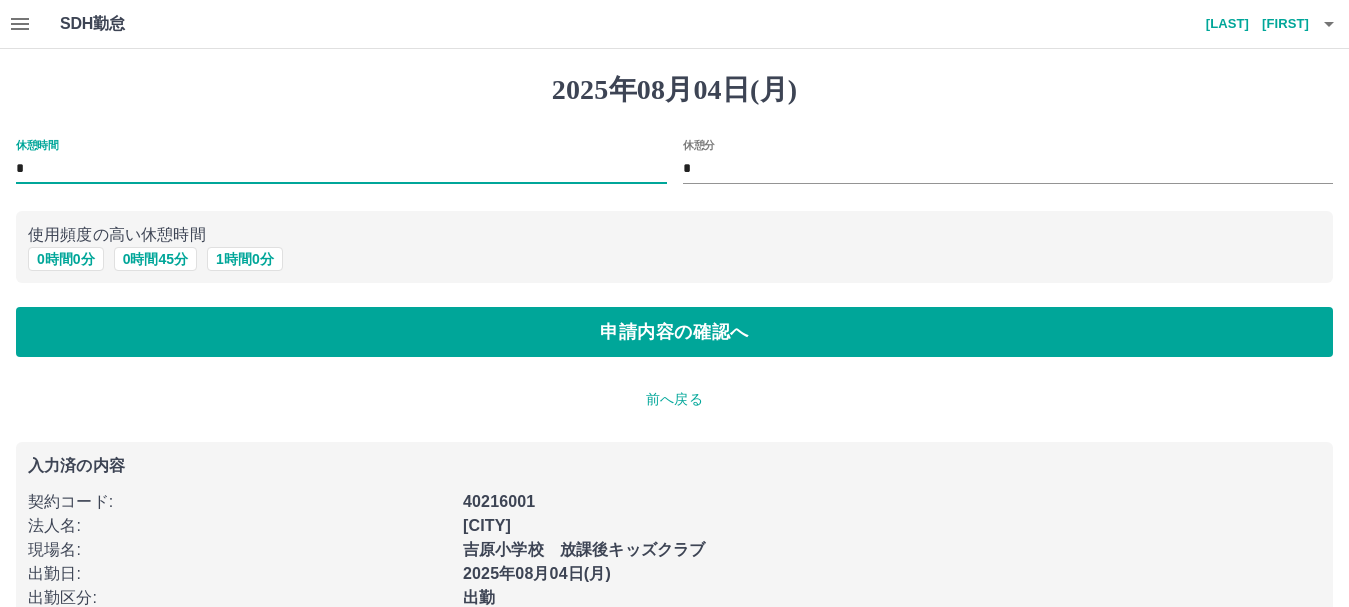 click on "*" at bounding box center [341, 169] 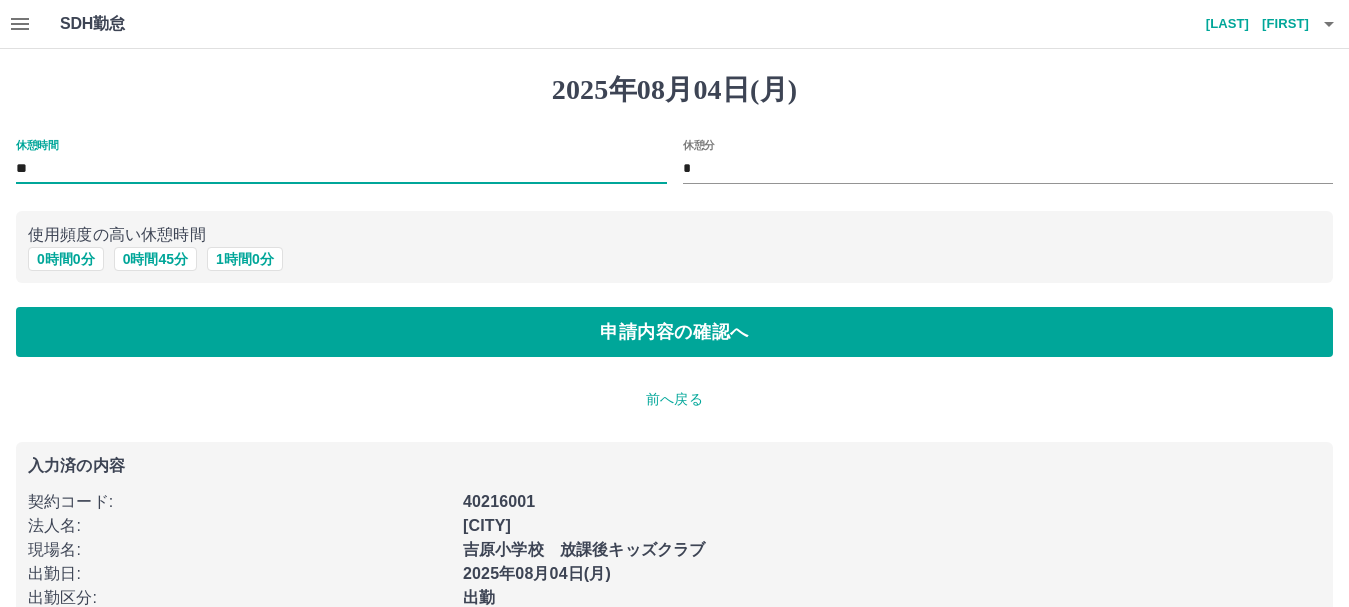 type on "*" 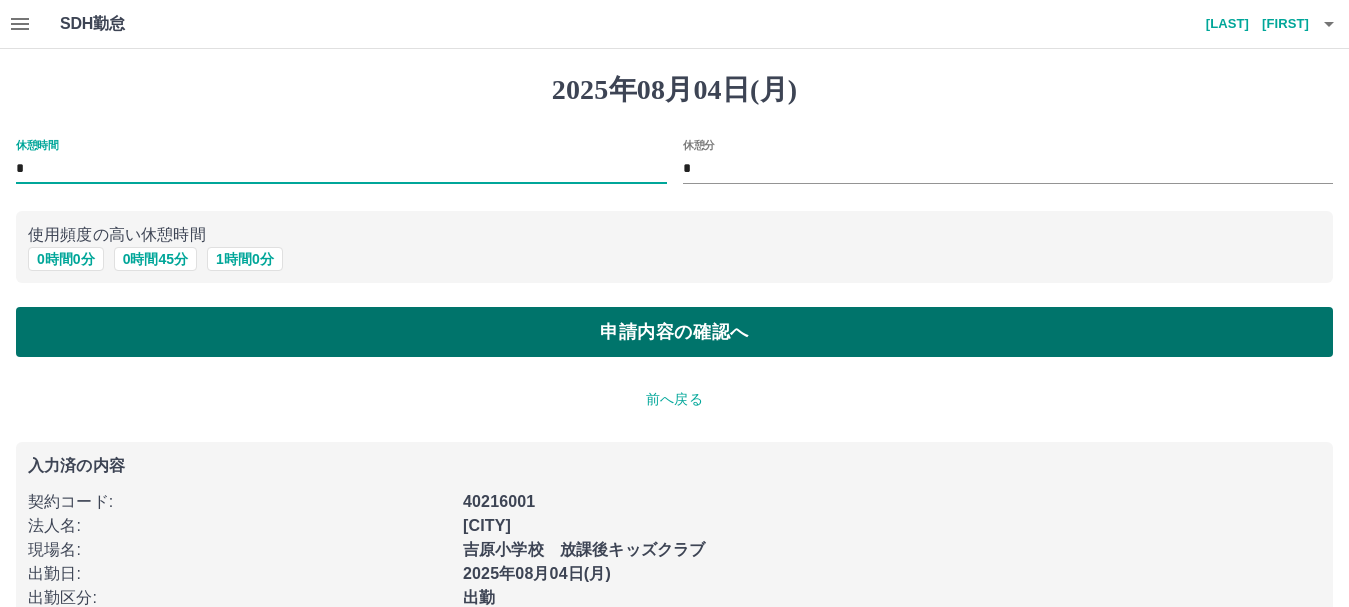 type on "*" 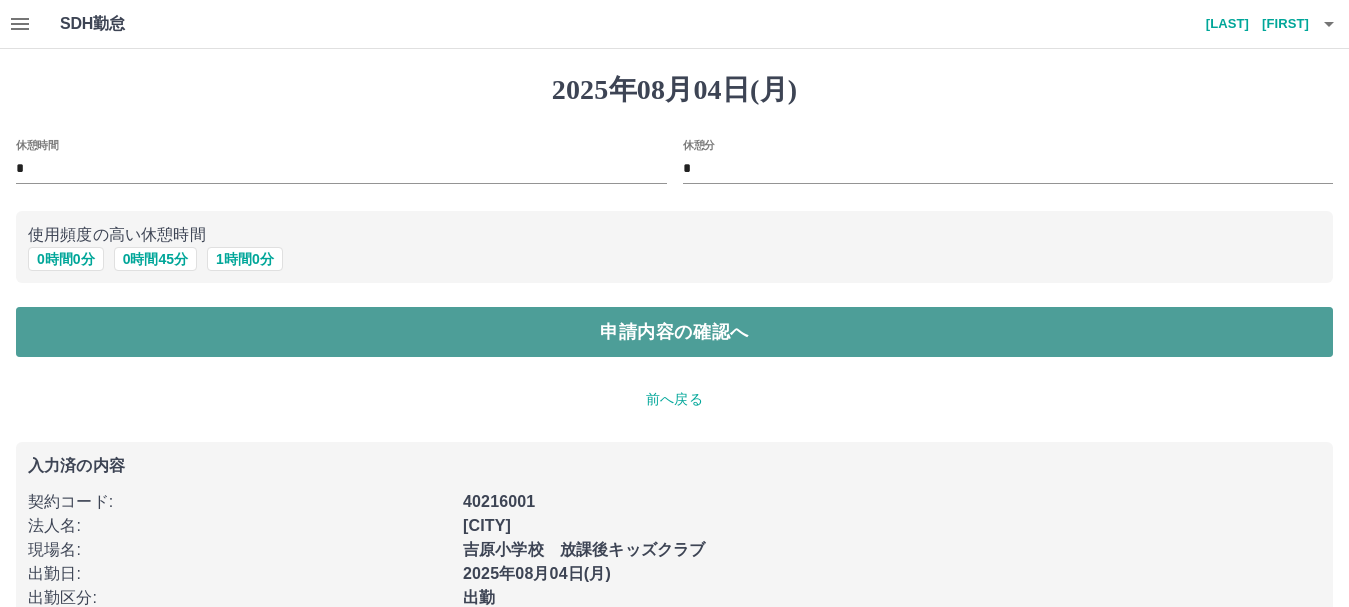 click on "申請内容の確認へ" at bounding box center (674, 332) 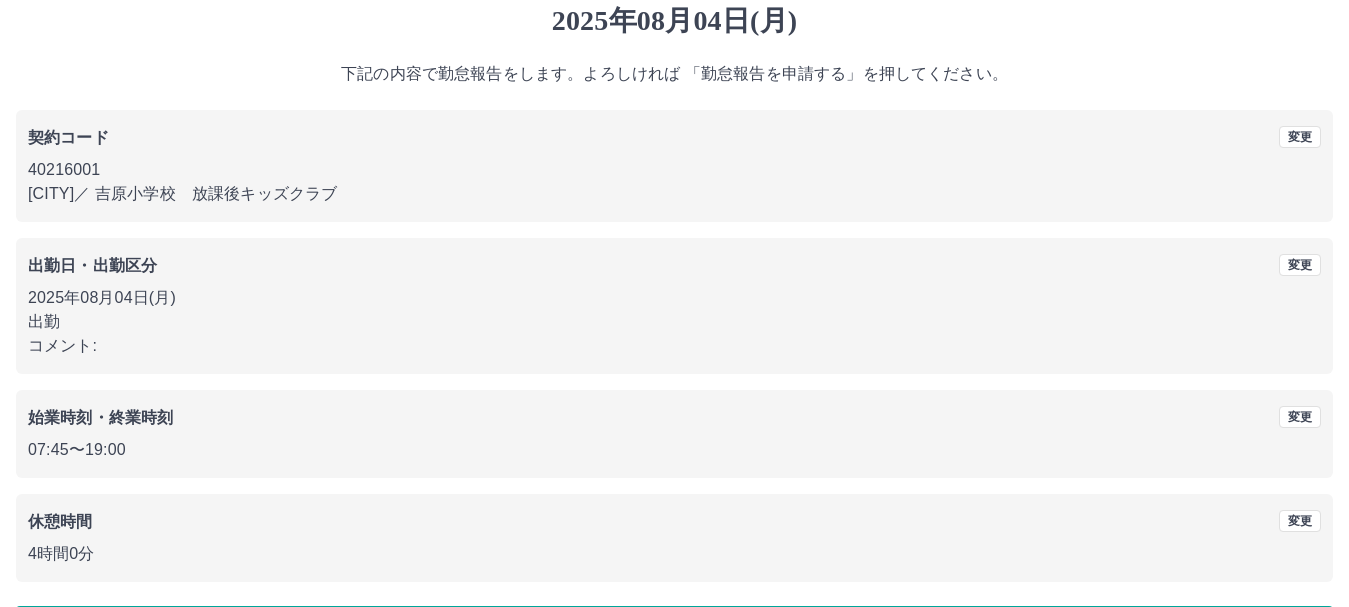 scroll, scrollTop: 142, scrollLeft: 0, axis: vertical 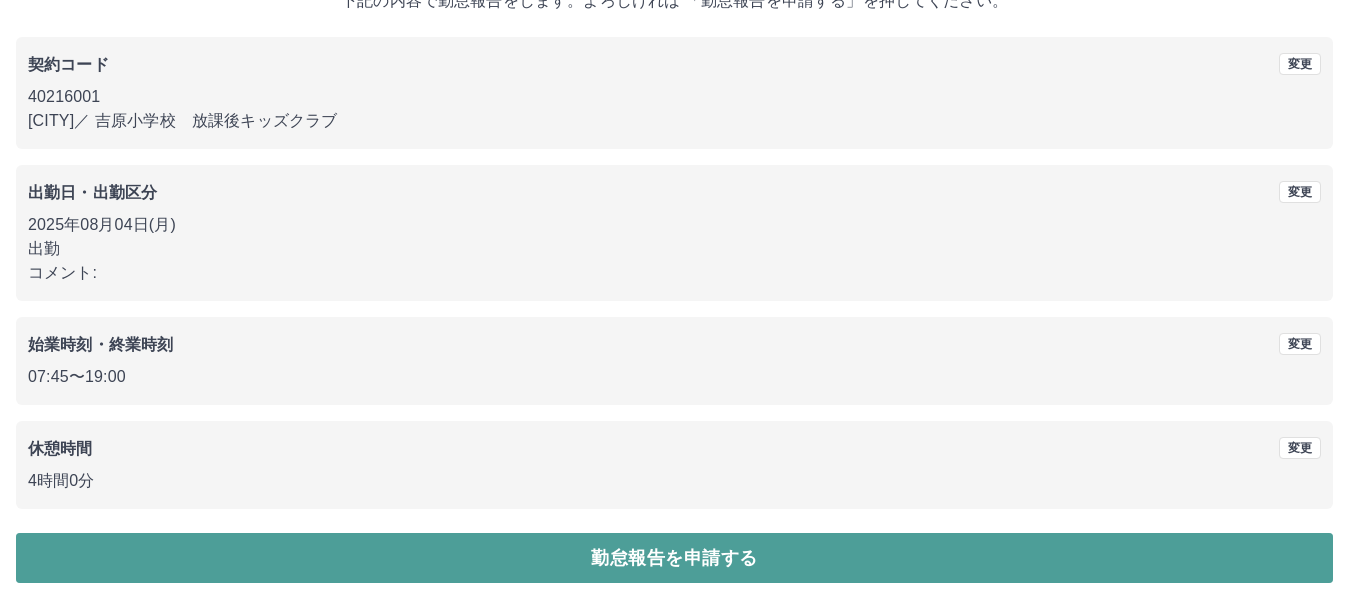 click on "勤怠報告を申請する" at bounding box center [674, 558] 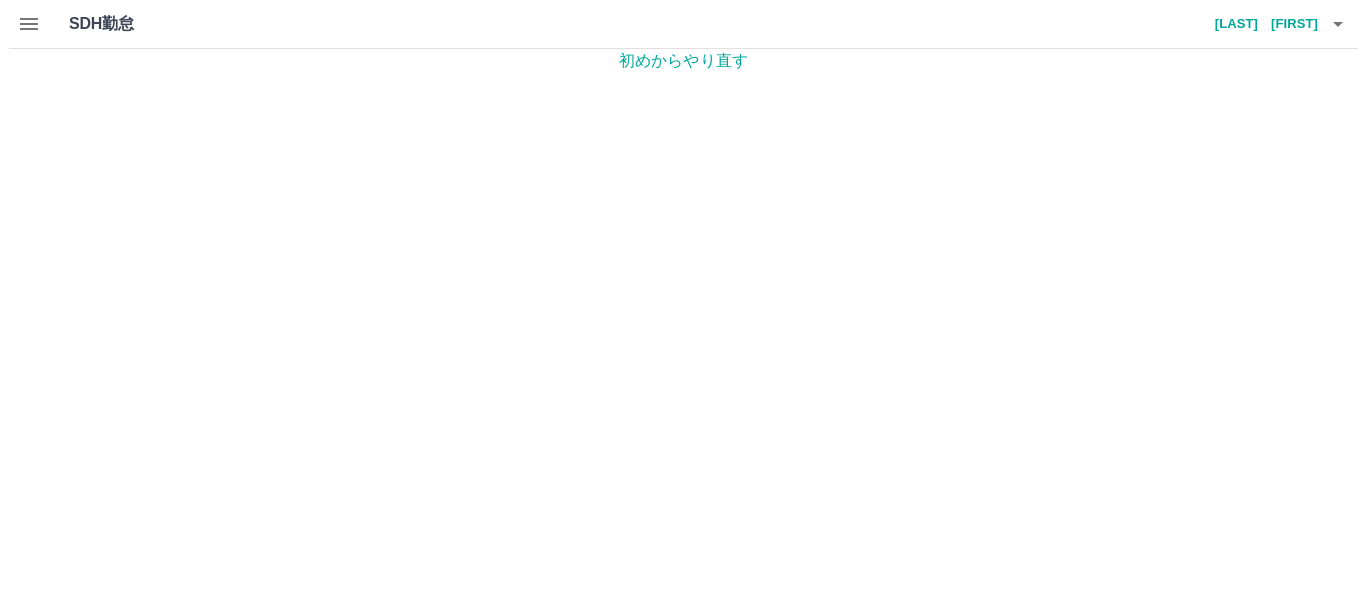 scroll, scrollTop: 0, scrollLeft: 0, axis: both 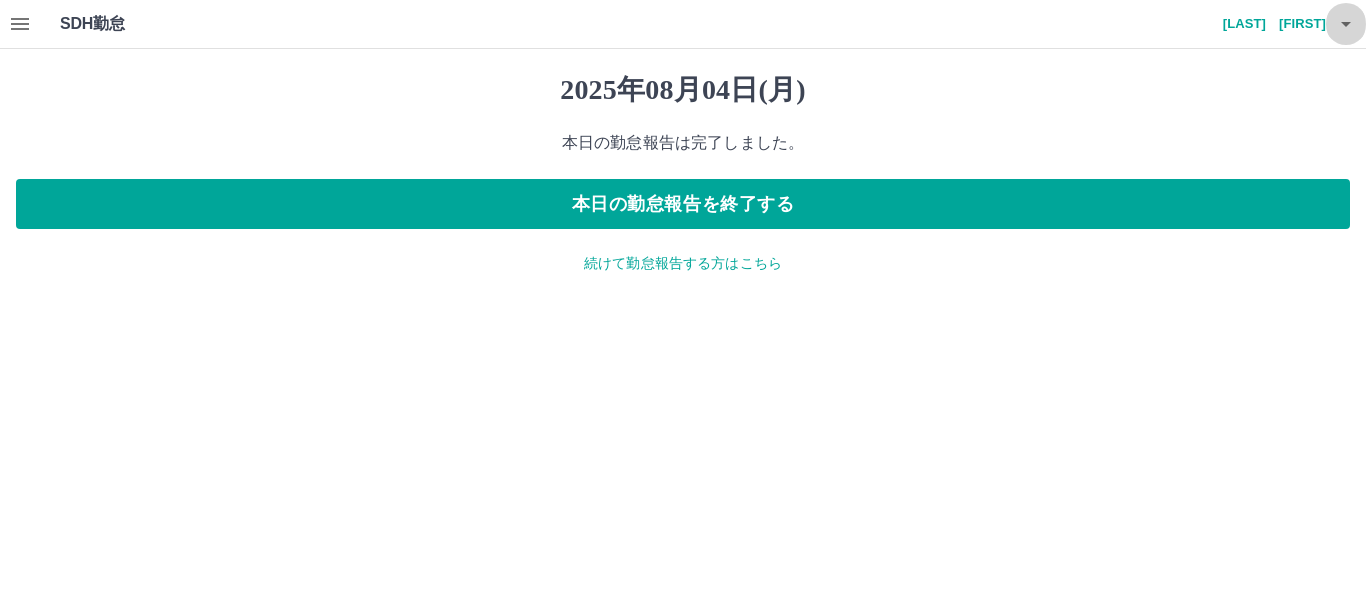 click 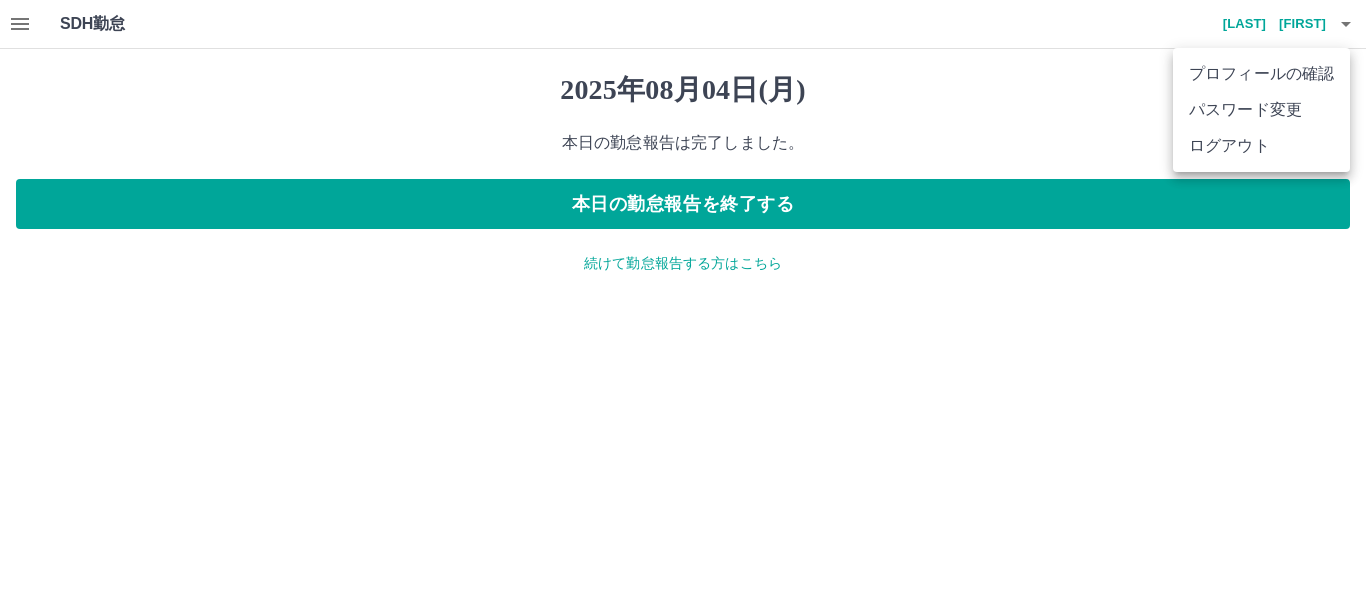 click on "ログアウト" at bounding box center [1261, 146] 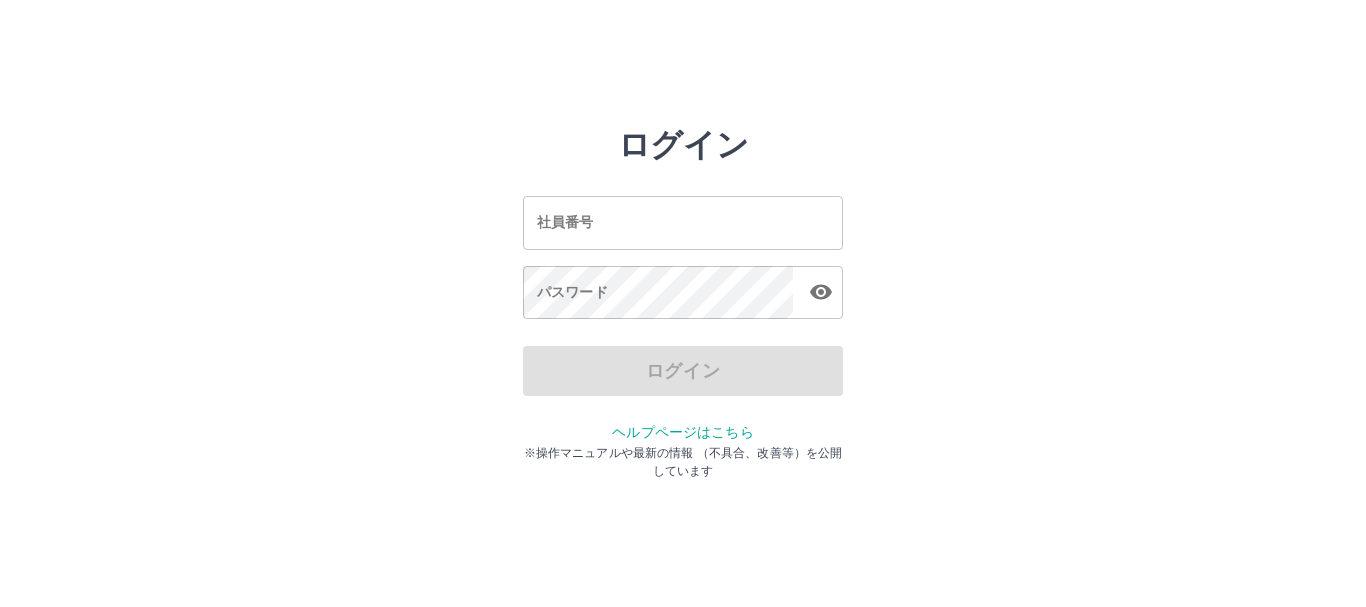 scroll, scrollTop: 0, scrollLeft: 0, axis: both 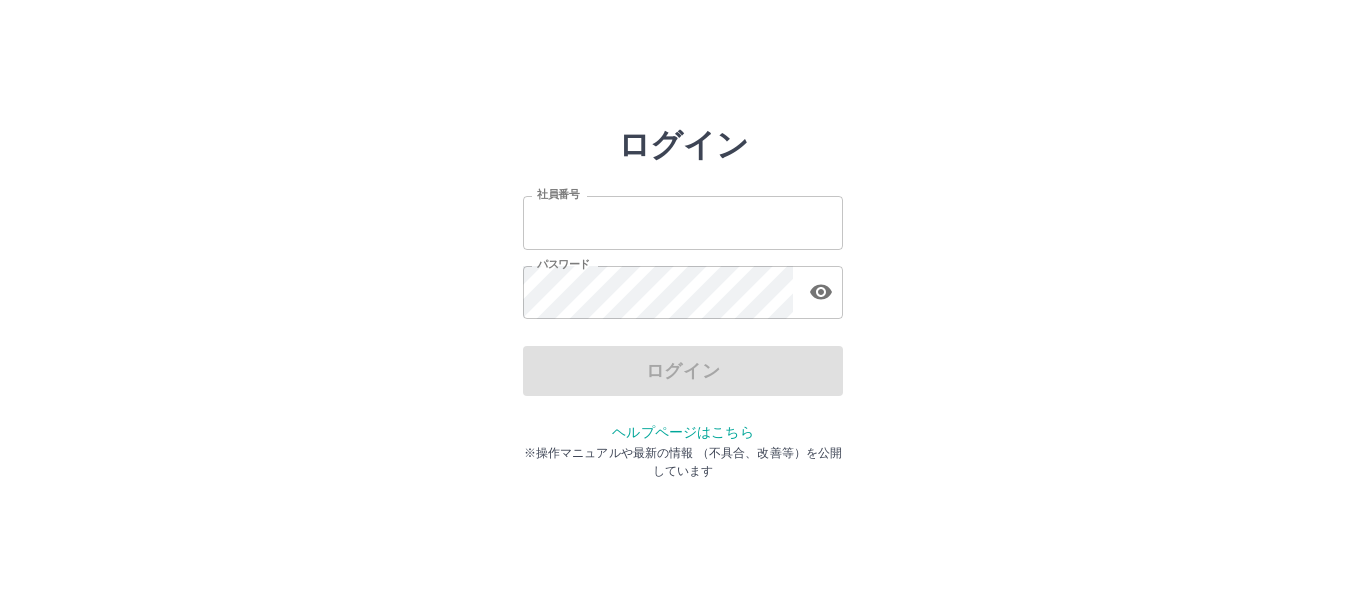 type on "*******" 